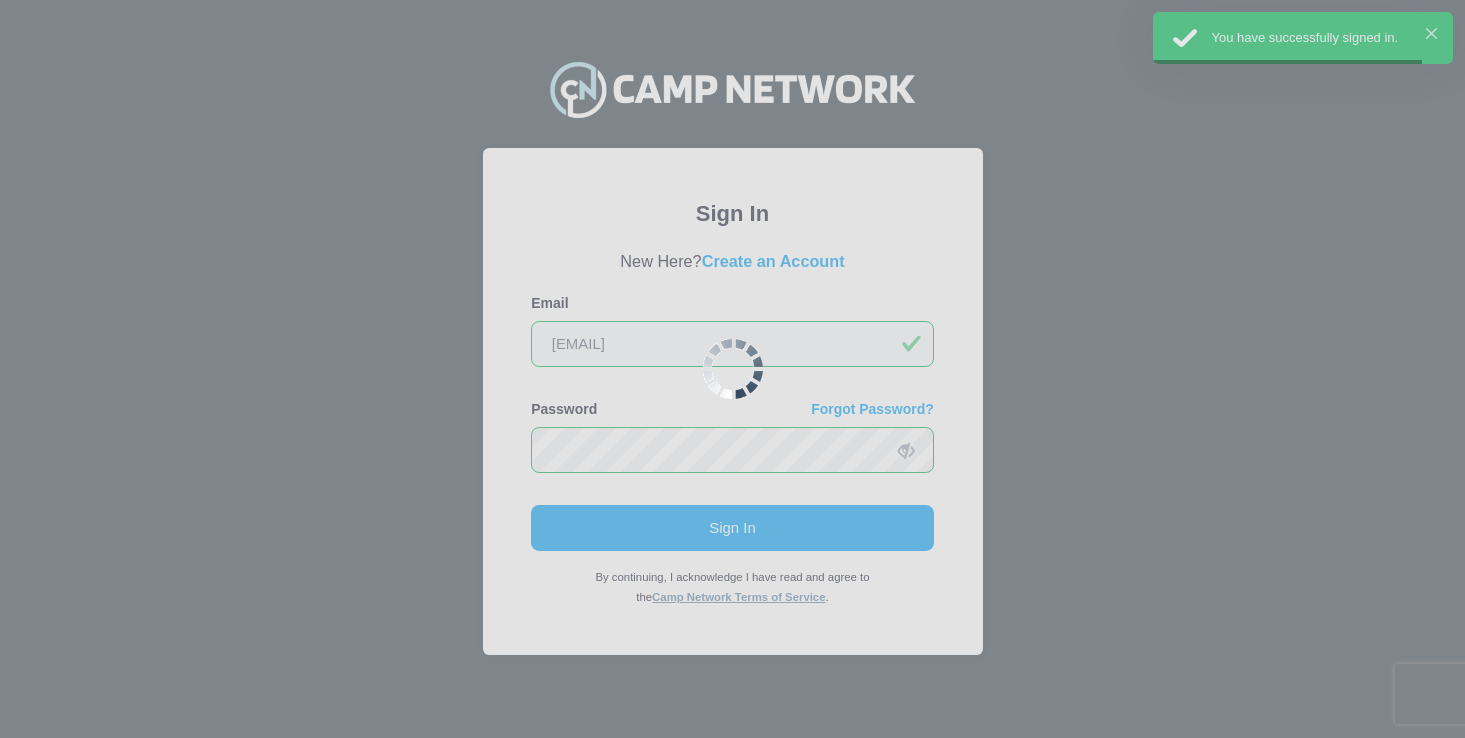 scroll, scrollTop: 0, scrollLeft: 0, axis: both 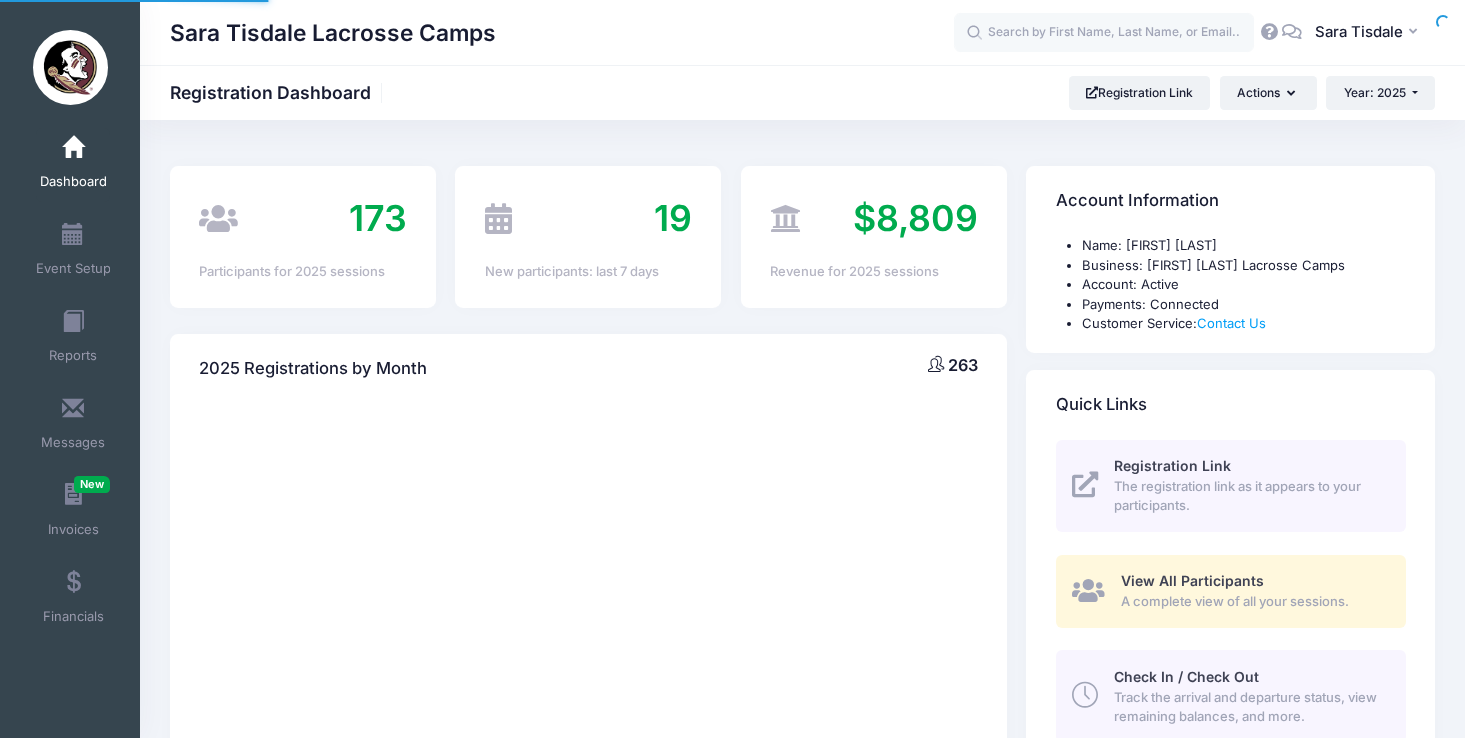 select 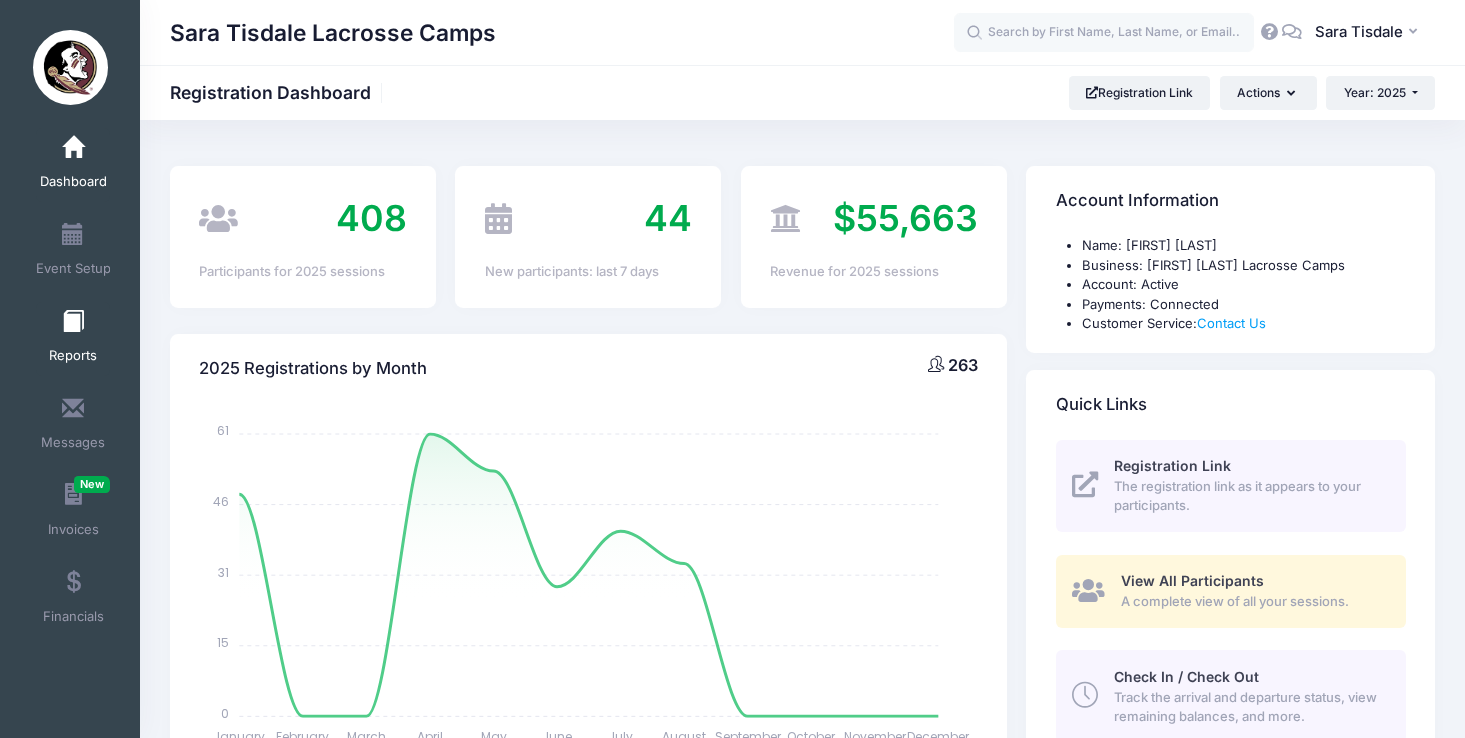 click at bounding box center (73, 322) 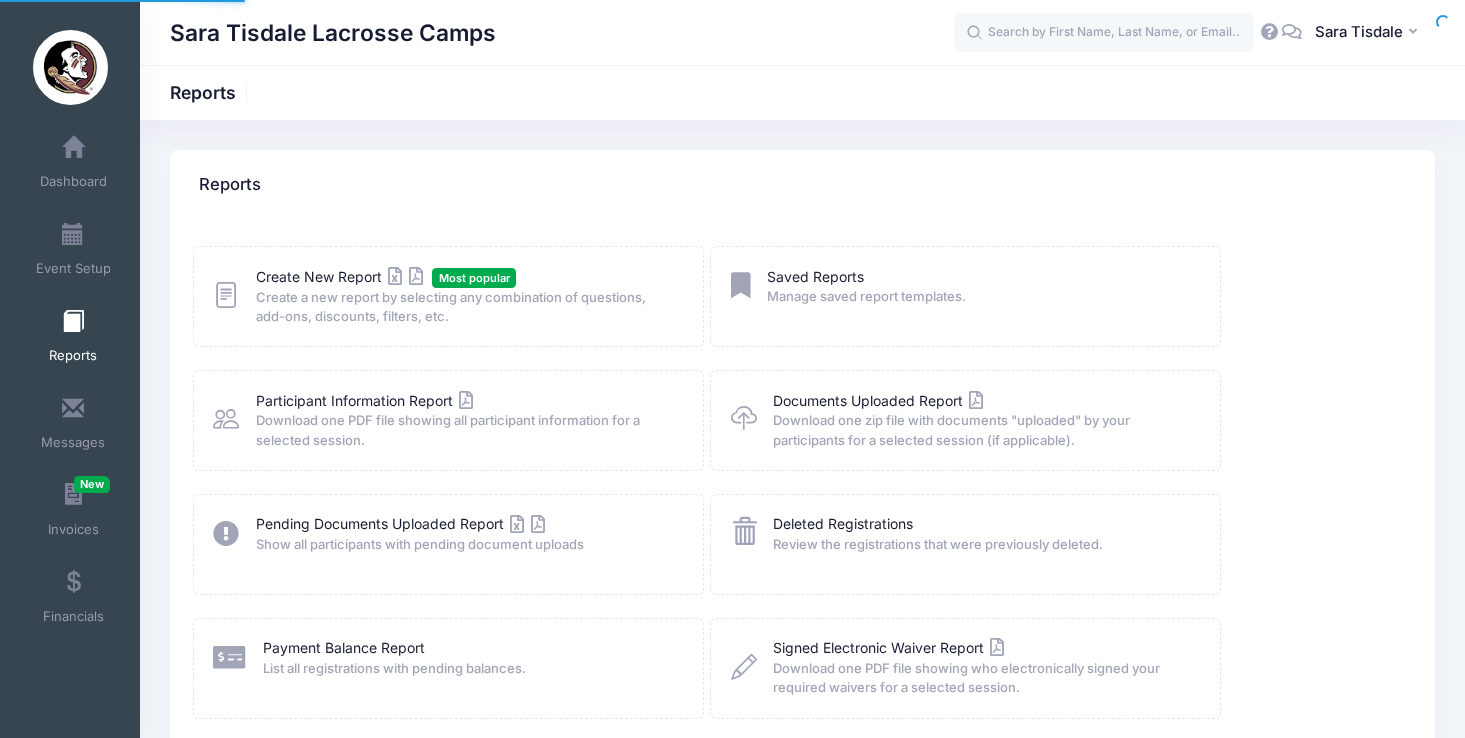scroll, scrollTop: 0, scrollLeft: 0, axis: both 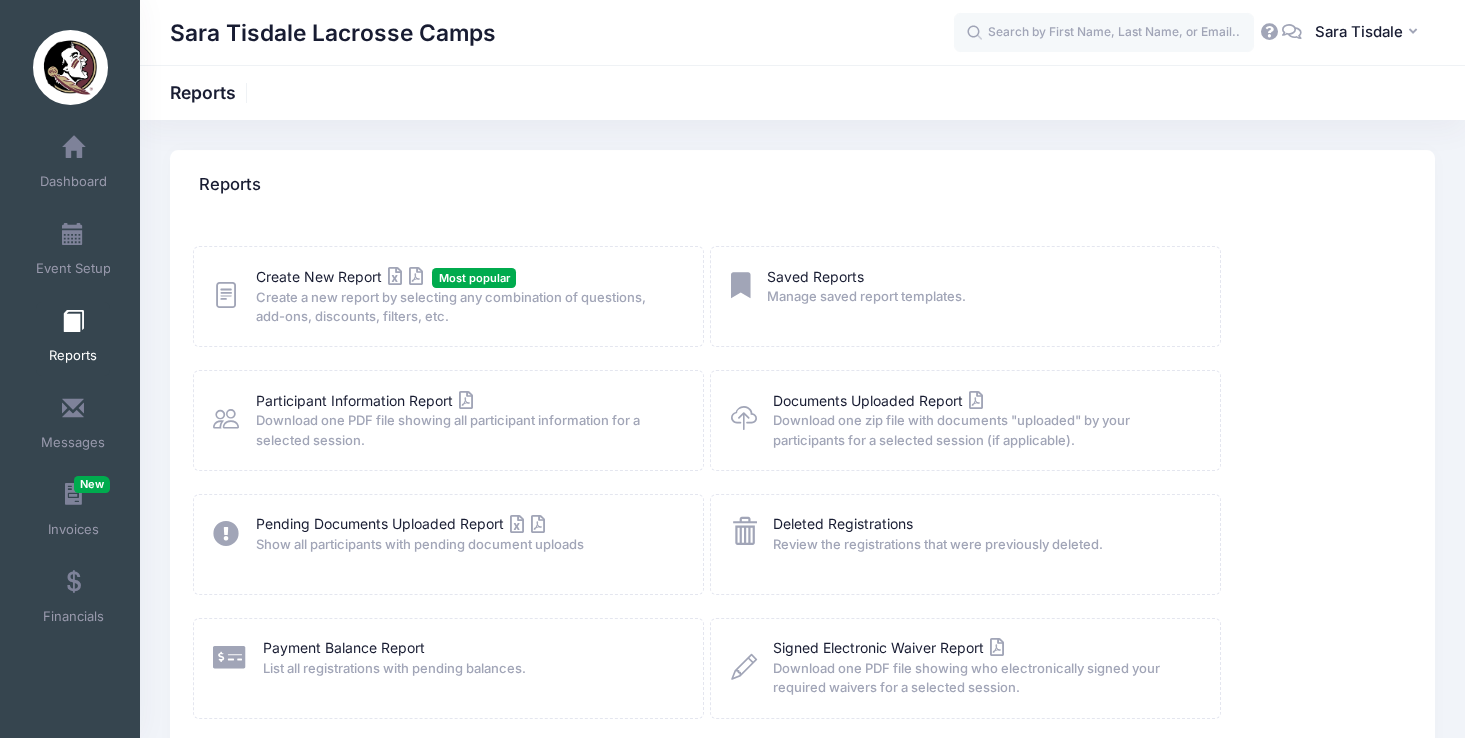click at bounding box center (226, 295) 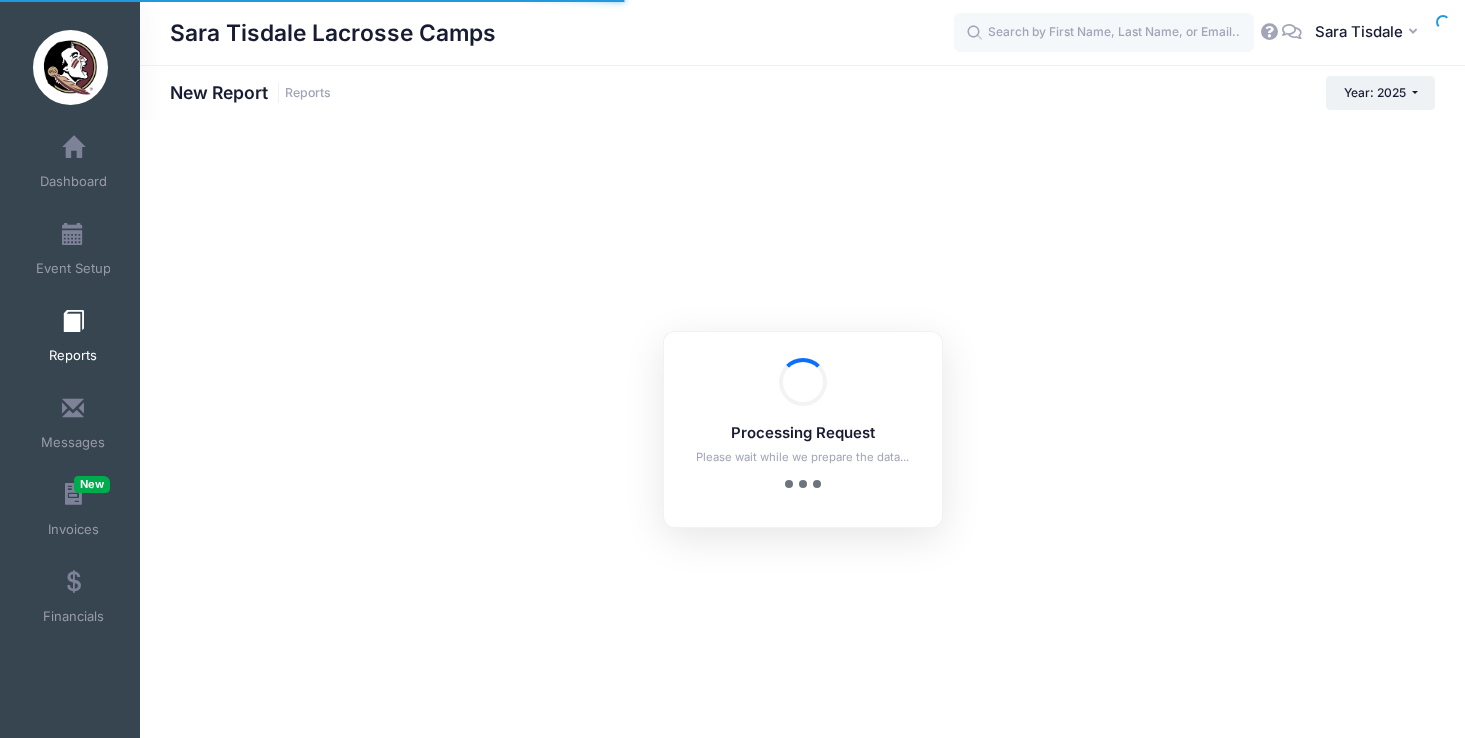 scroll, scrollTop: 0, scrollLeft: 0, axis: both 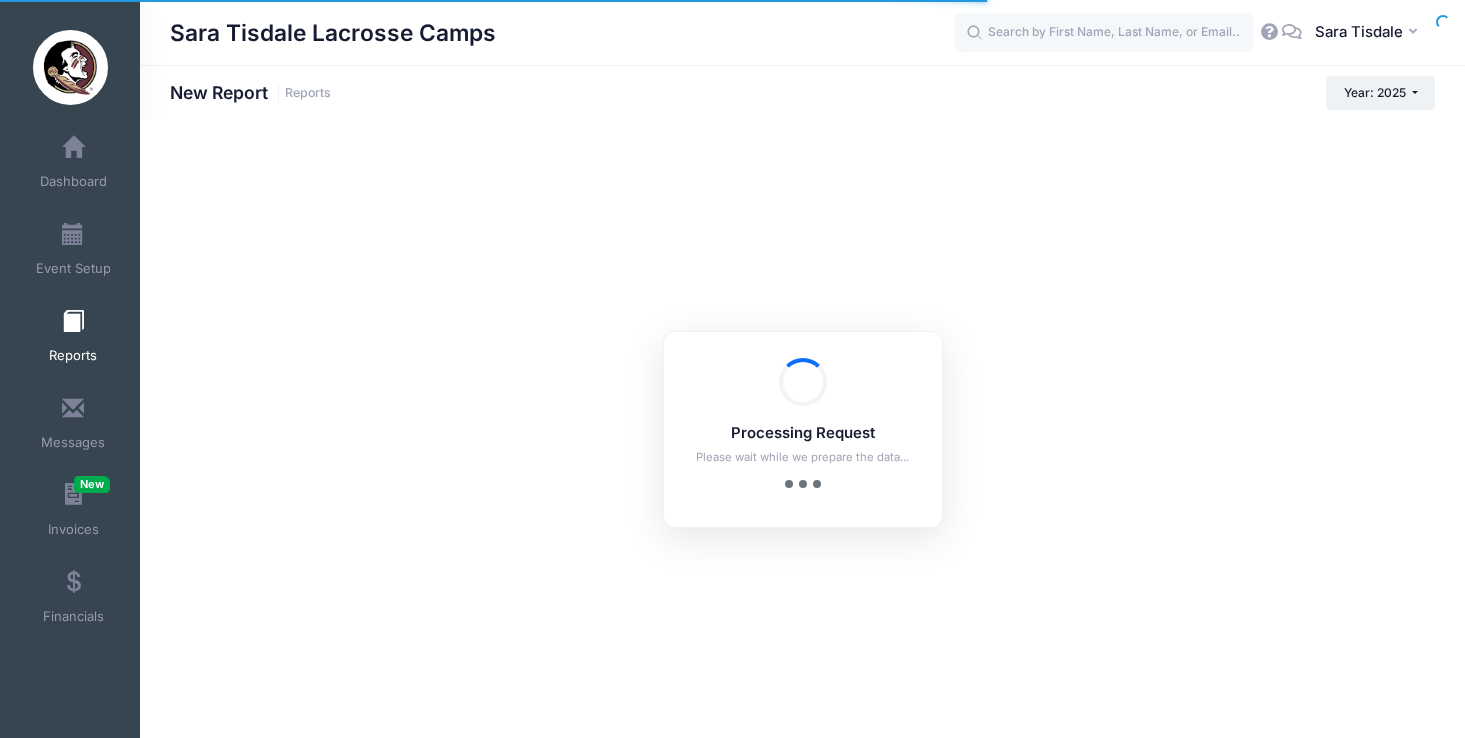 checkbox on "true" 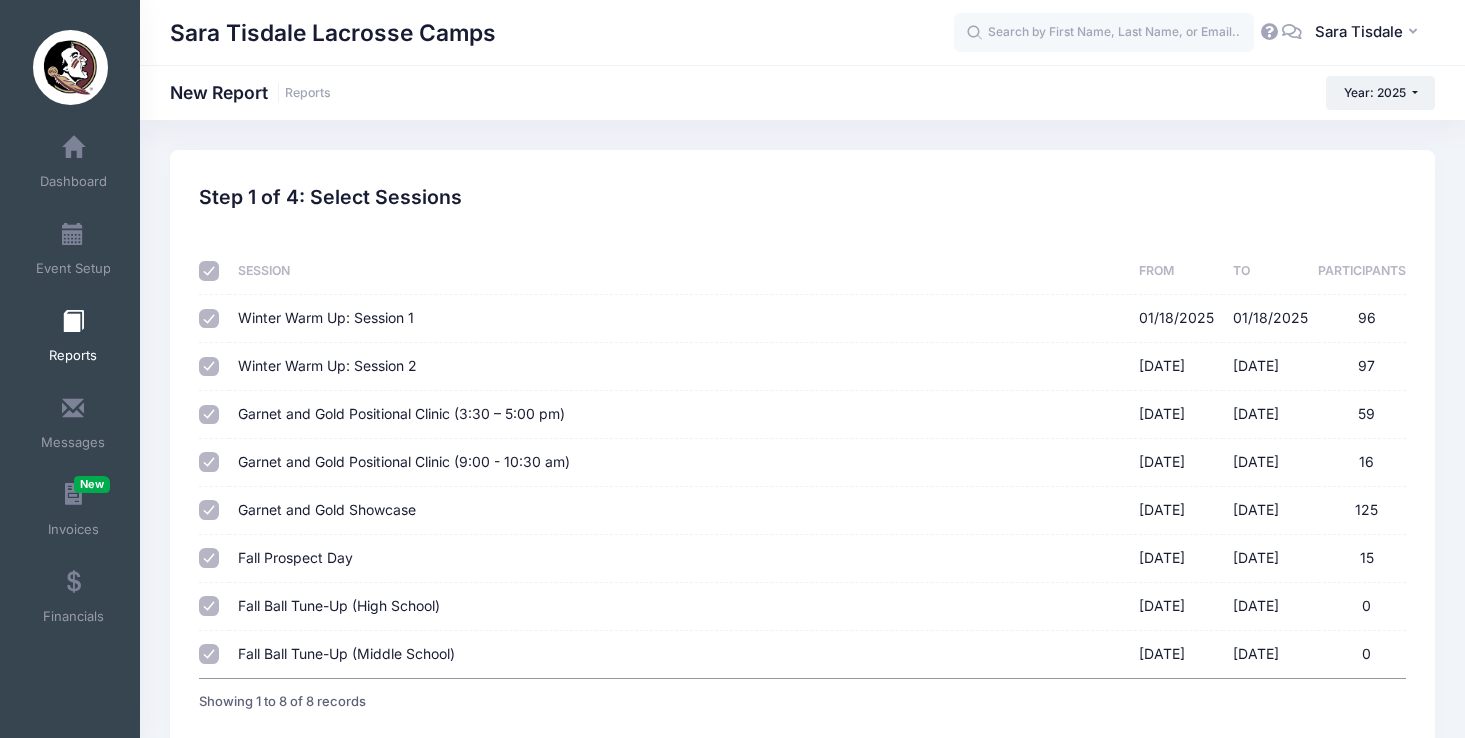 click on "[DATE] - [DATE]  96" at bounding box center (209, 319) 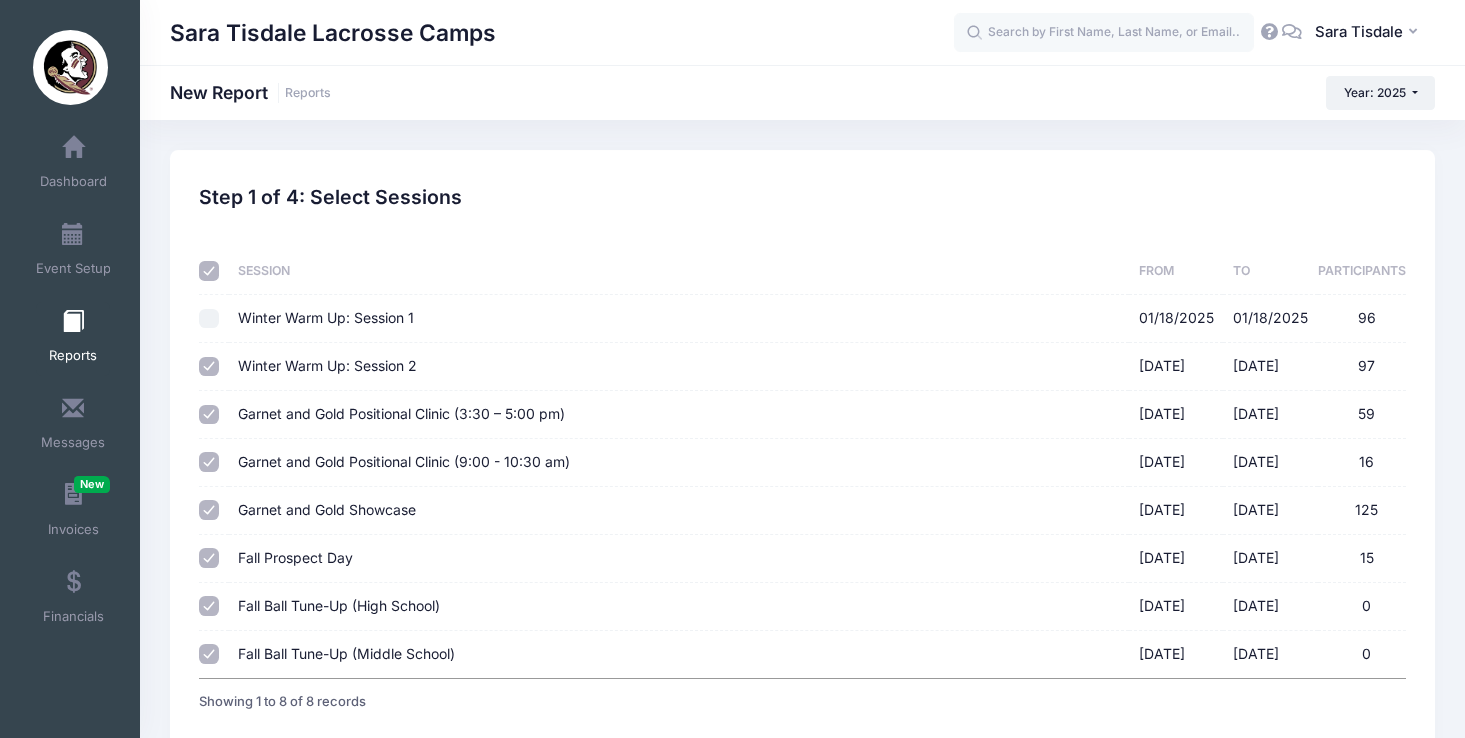 click on "[DATE] - [DATE]  97" at bounding box center [209, 367] 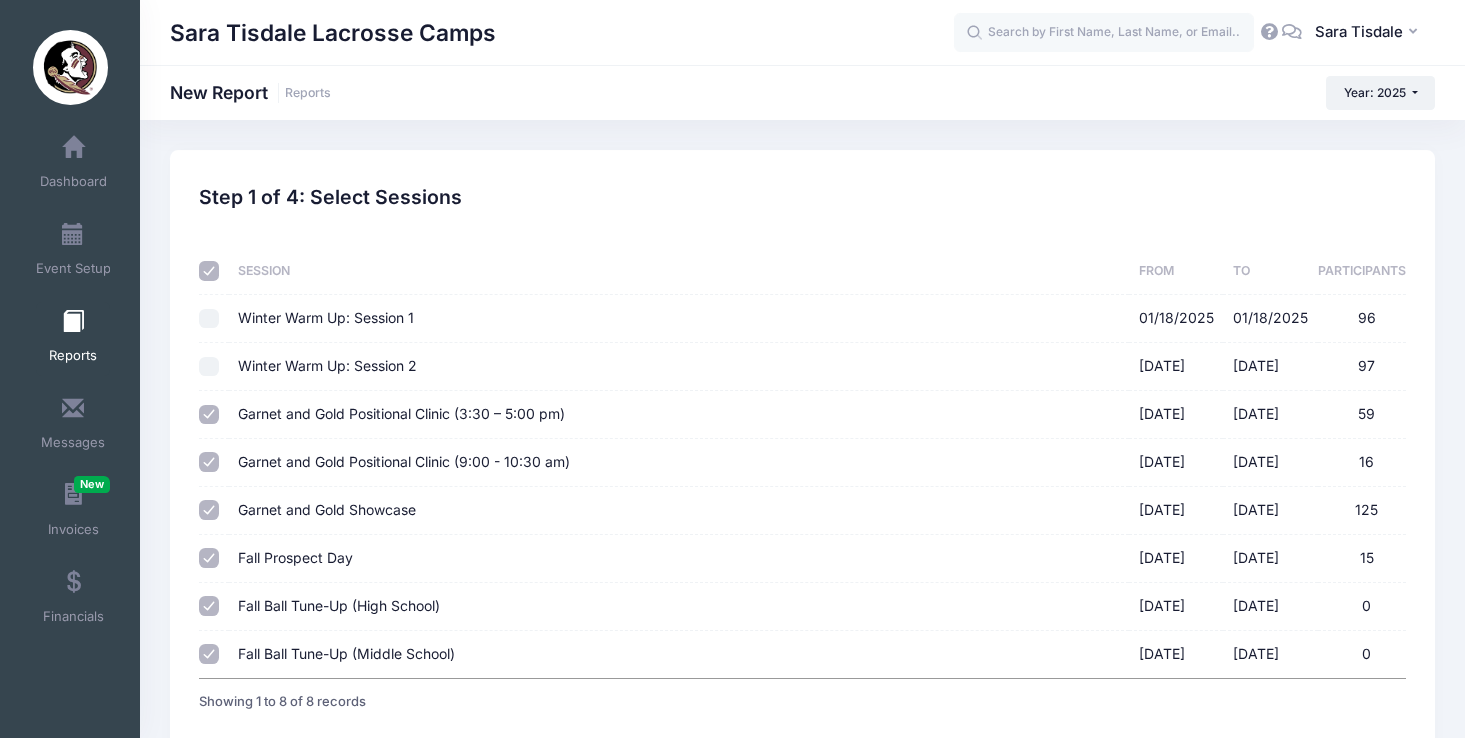 click on "Fall Prospect Day 09/14/2025 - 09/14/2025  15" at bounding box center [209, 558] 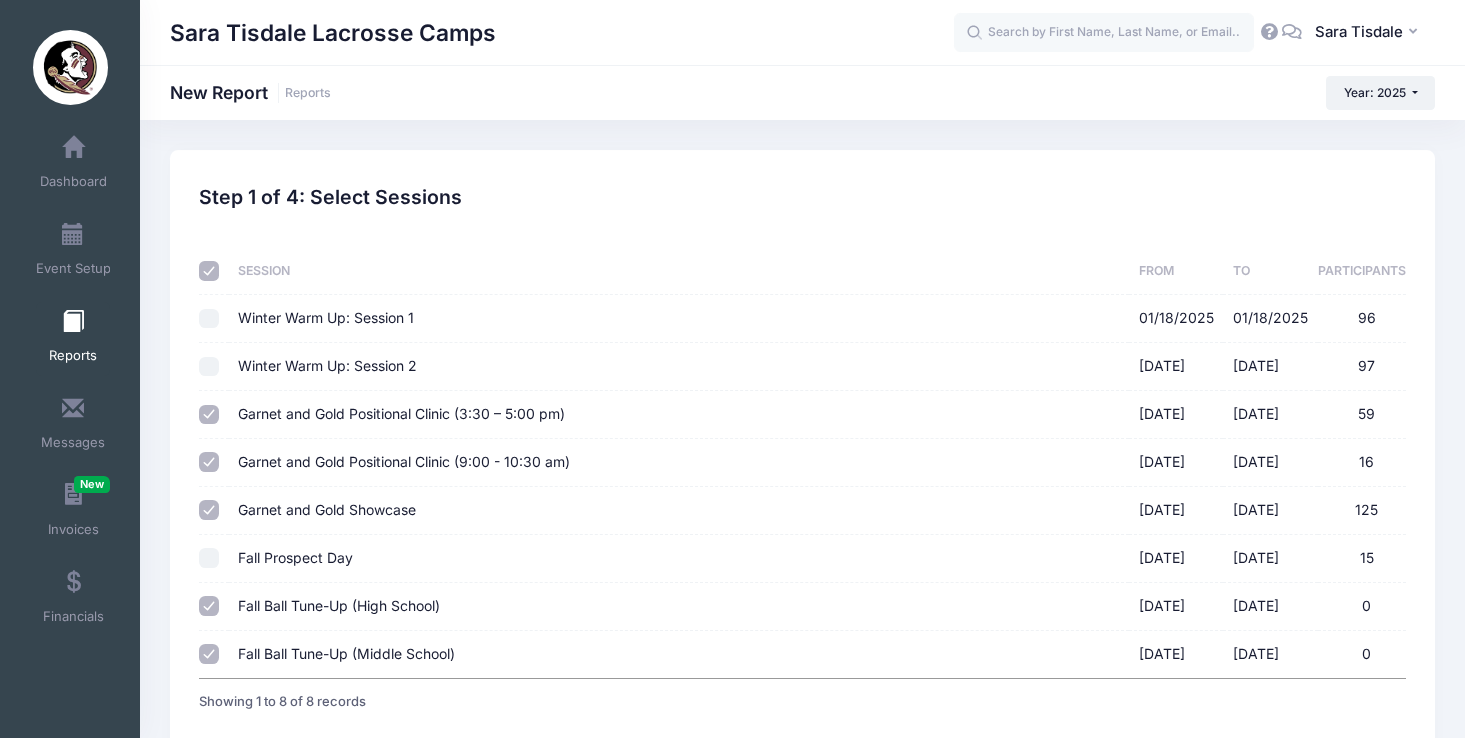 click on "Fall Ball Tune-Up (High School) 10/19/2025 - 10/19/2025  0" at bounding box center [209, 606] 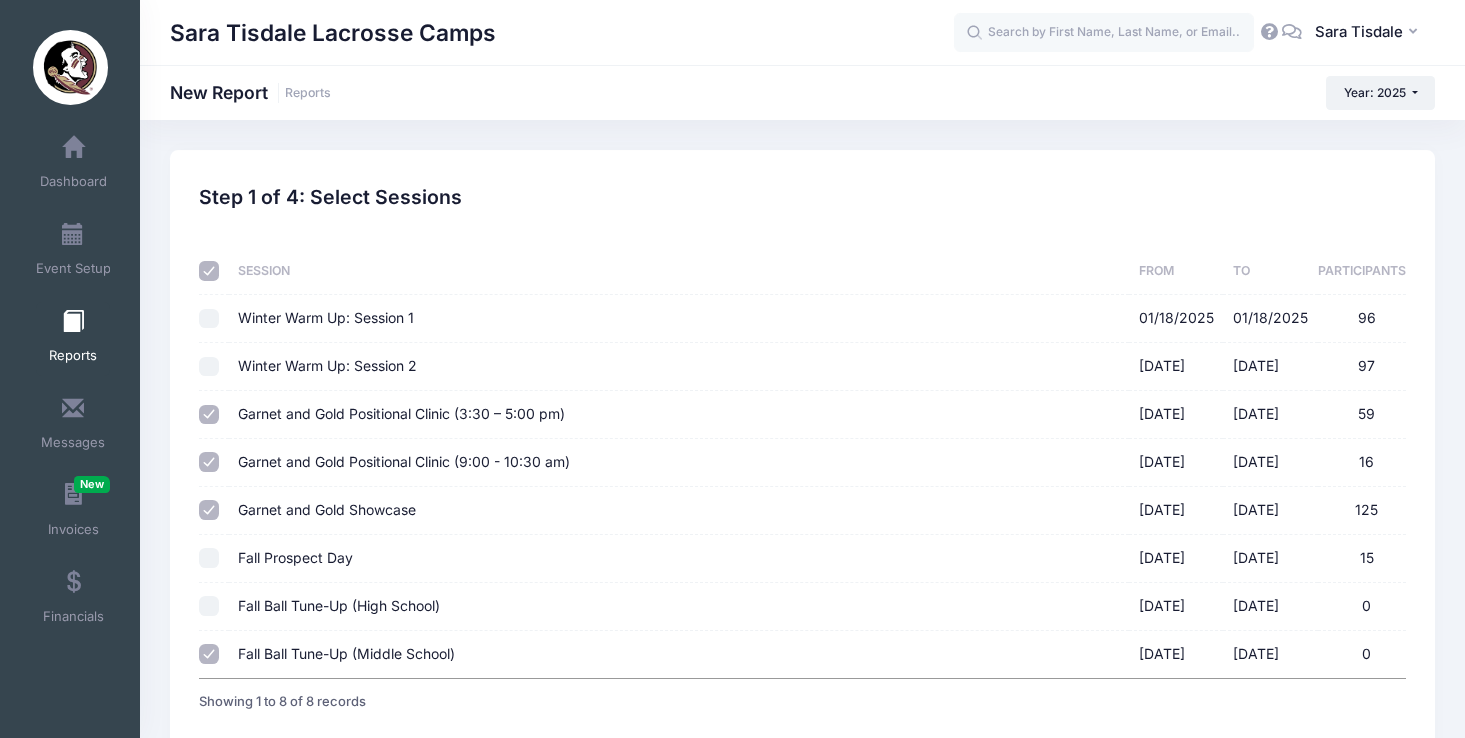 click on "Fall Ball Tune-Up (Middle School) 10/19/2025 - 10/19/2025  0" at bounding box center [209, 654] 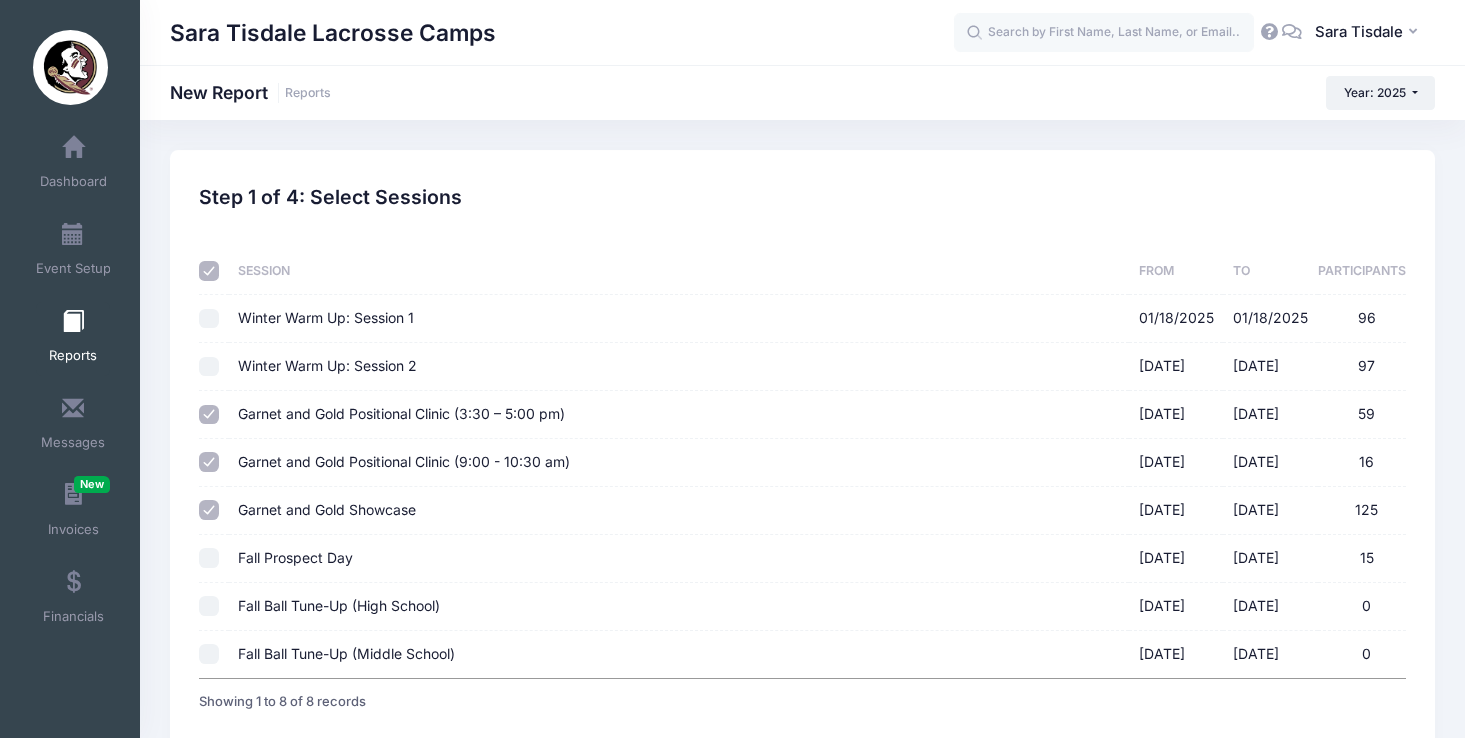 click at bounding box center [209, 271] 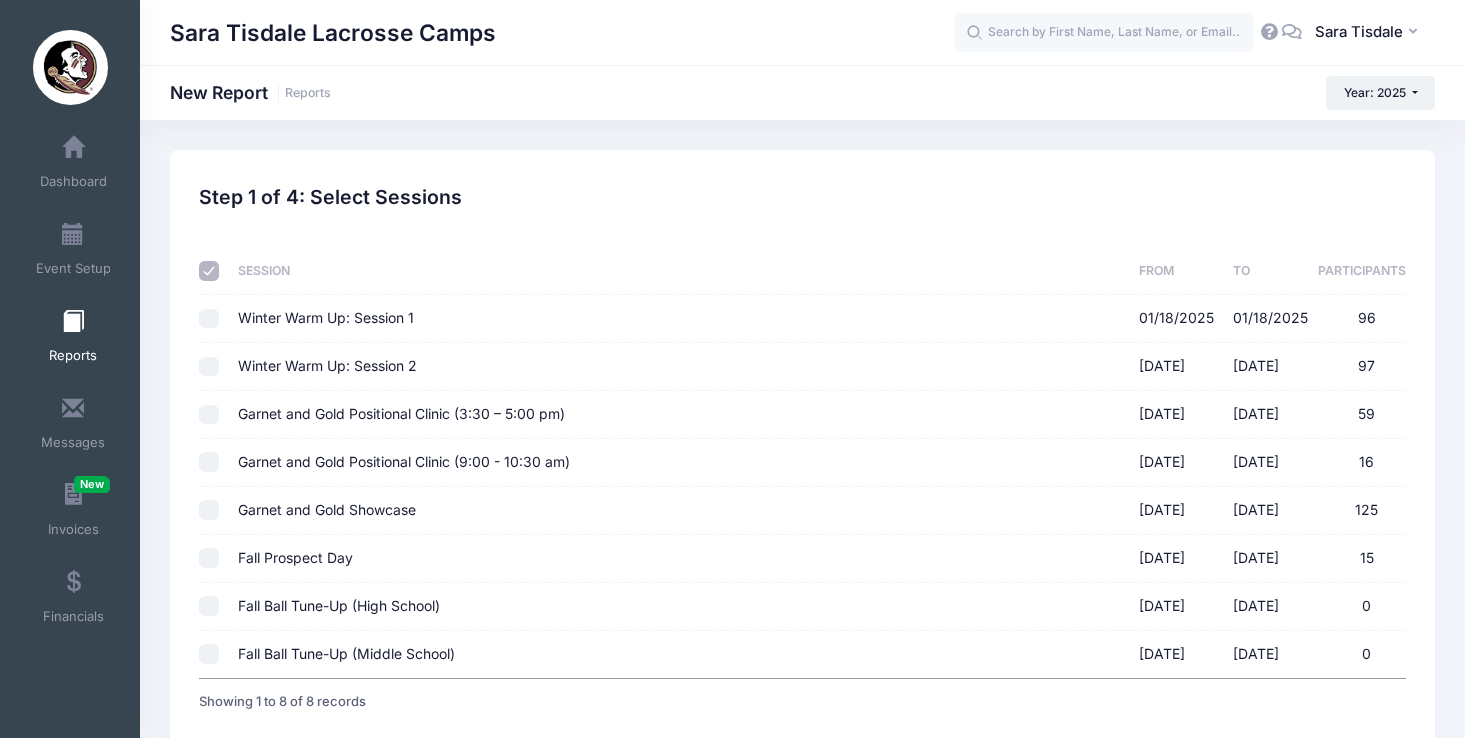 checkbox on "false" 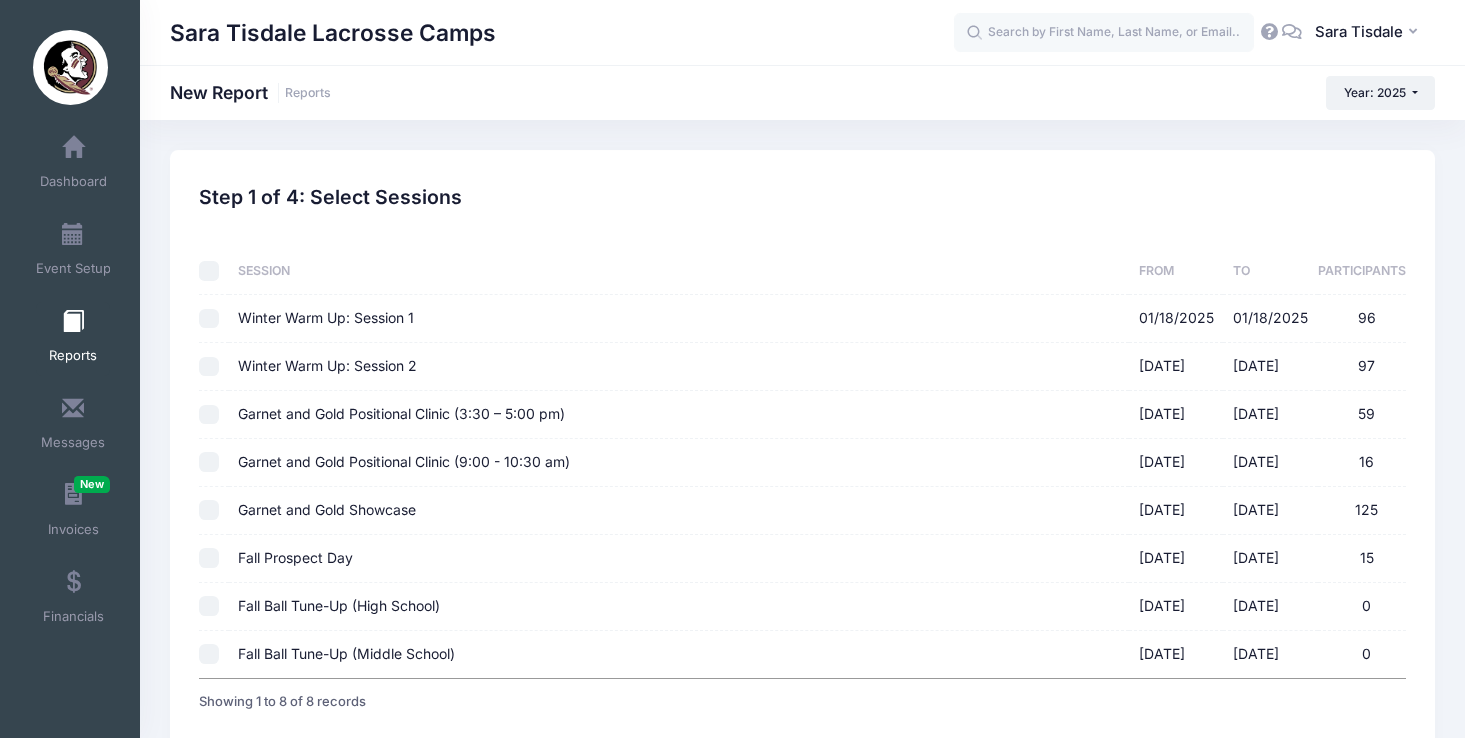 checkbox on "false" 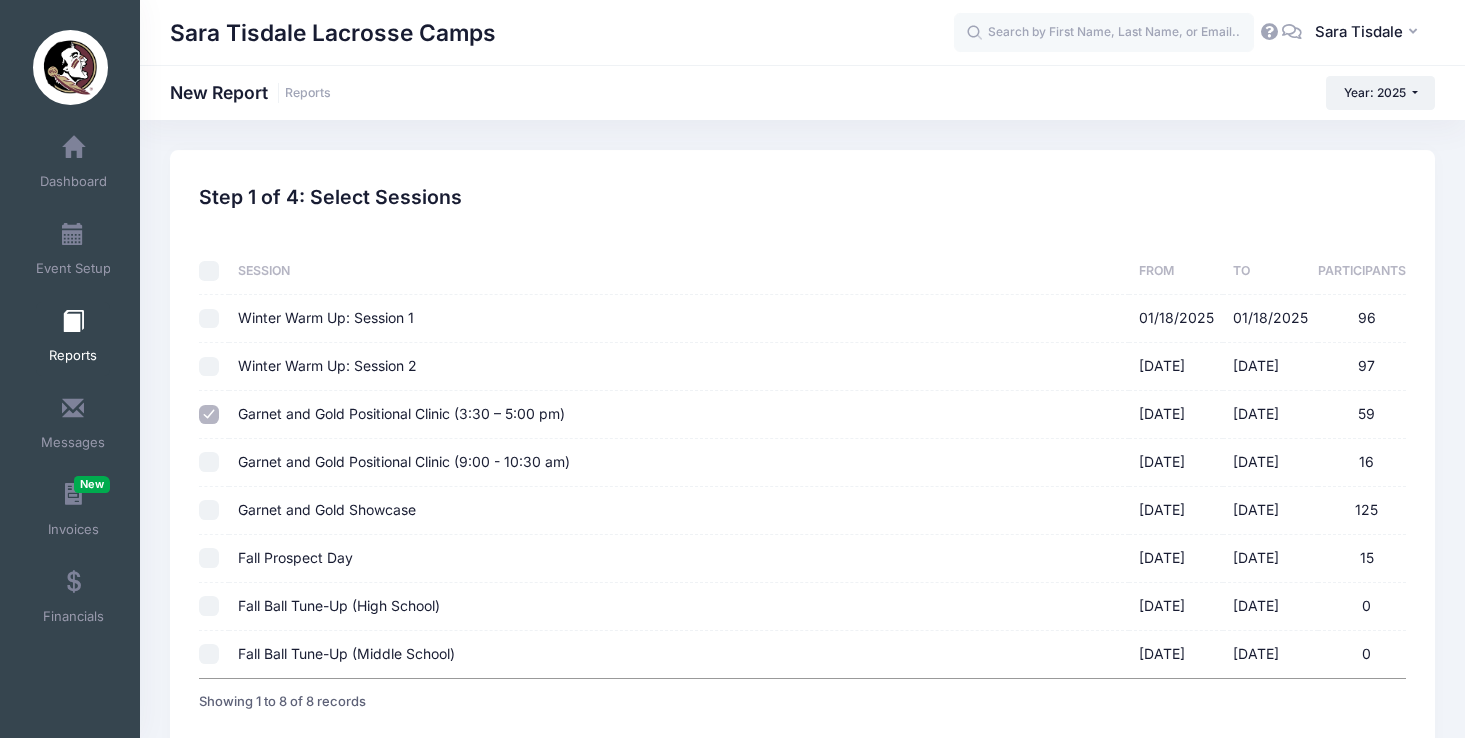 click on "Garnet and Gold Positional Clinic (9:00 - 10:30 am) 08/17/2025 - 08/17/2025  16" at bounding box center [209, 462] 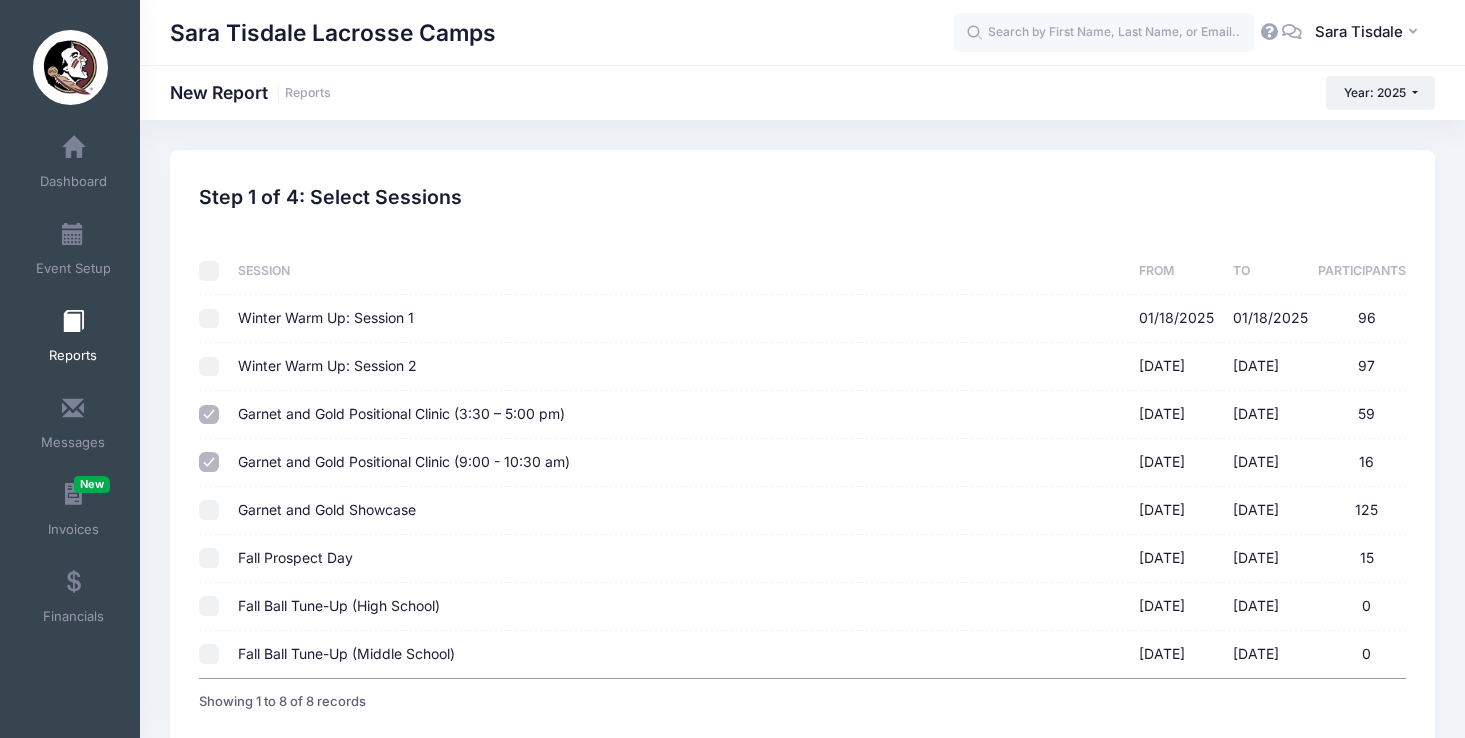 click on "[TEAM NAME] [DATE] - [DATE] [NUMBER]" at bounding box center (209, 510) 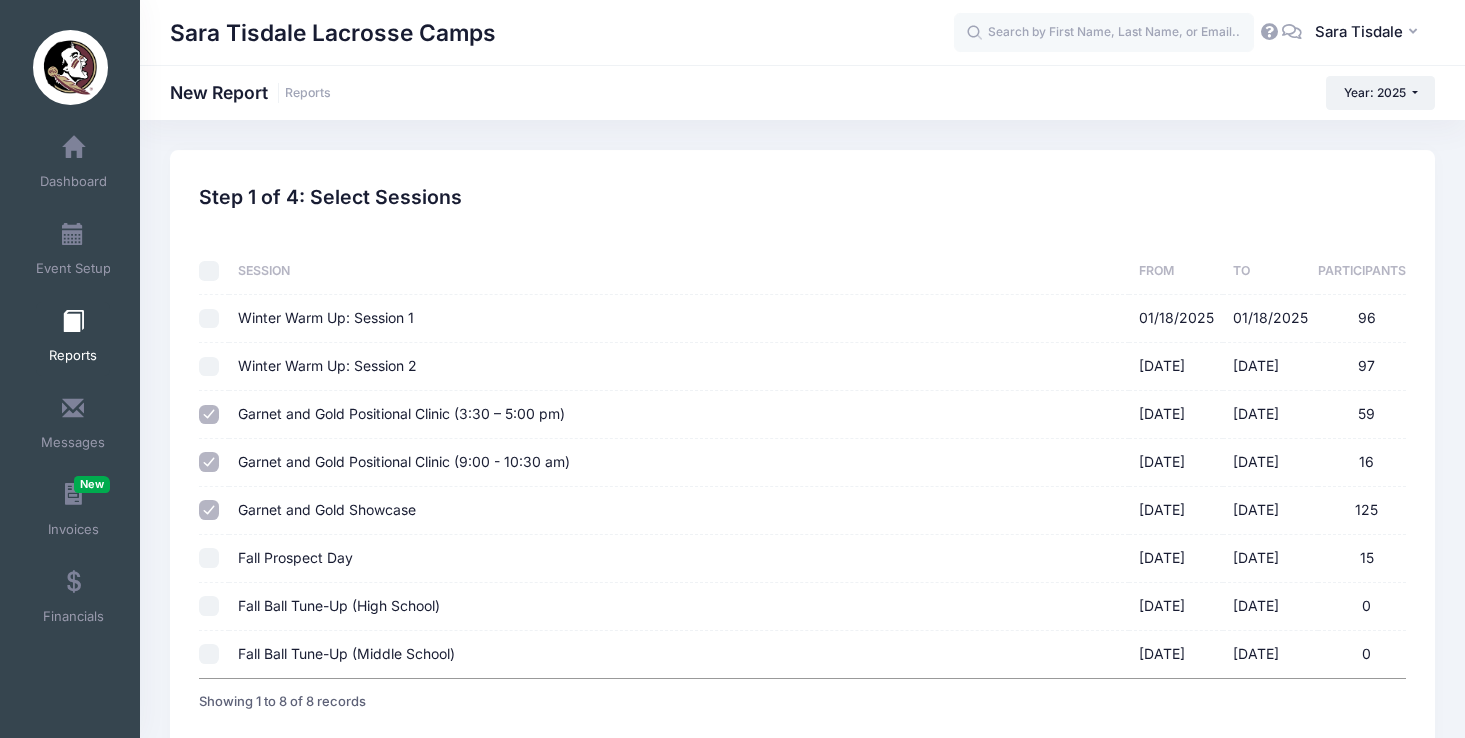 scroll, scrollTop: 141, scrollLeft: 0, axis: vertical 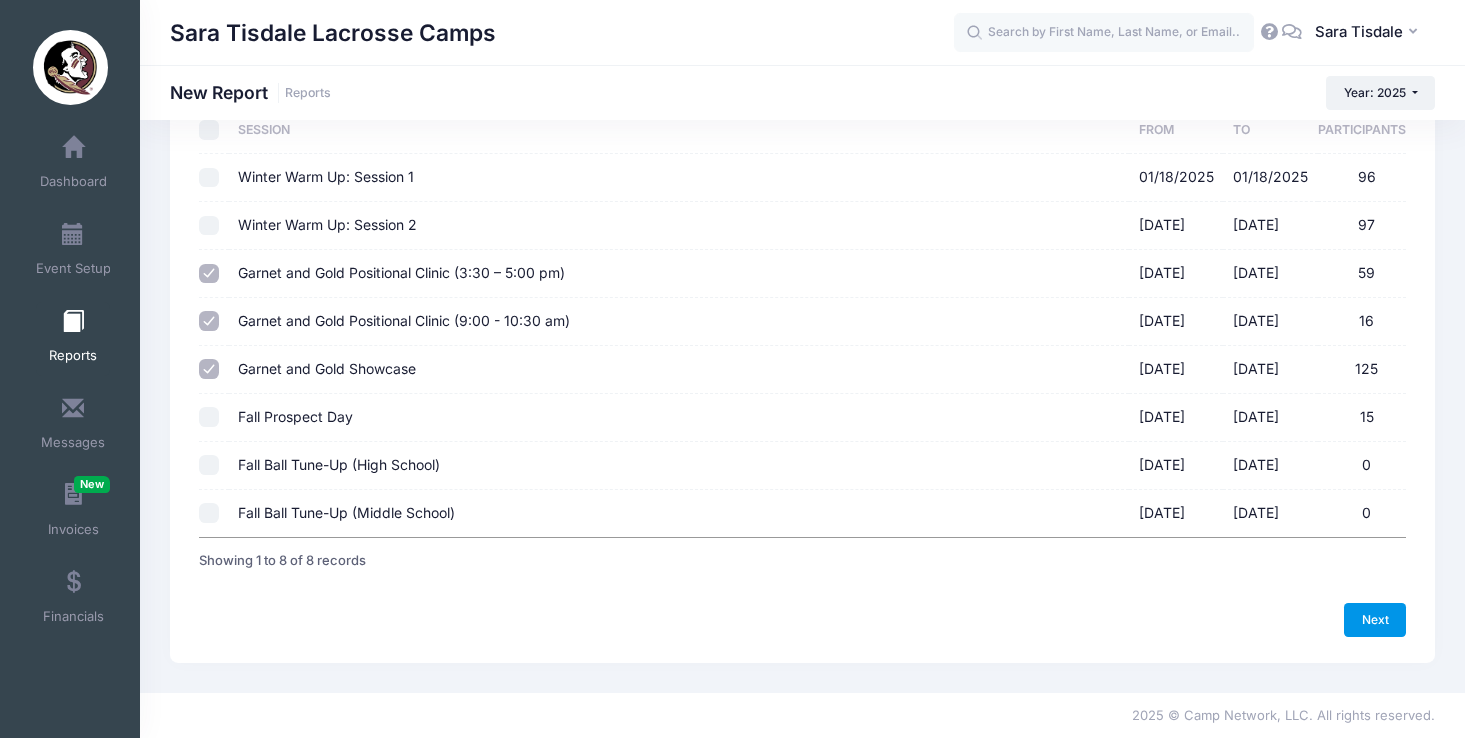click on "Next" at bounding box center [1375, 620] 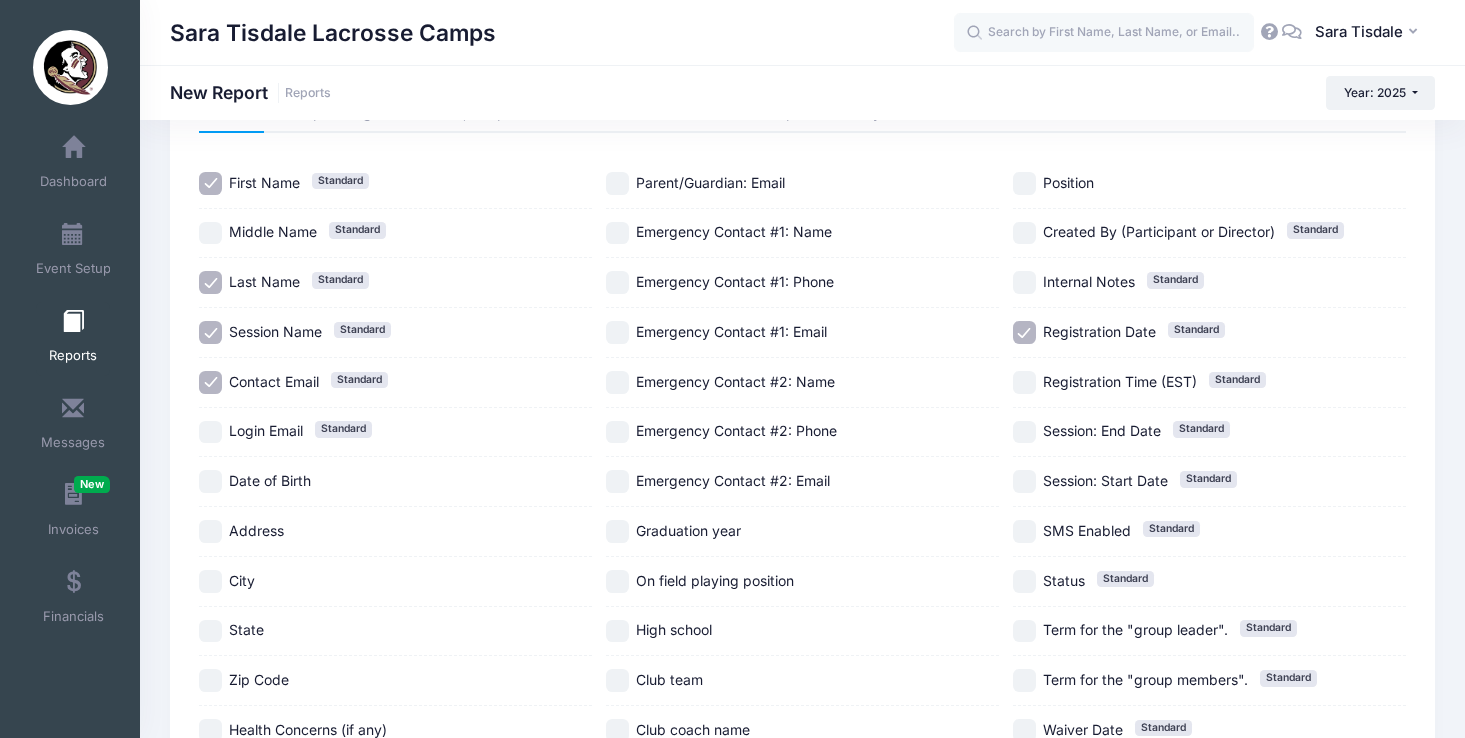 scroll, scrollTop: 145, scrollLeft: 0, axis: vertical 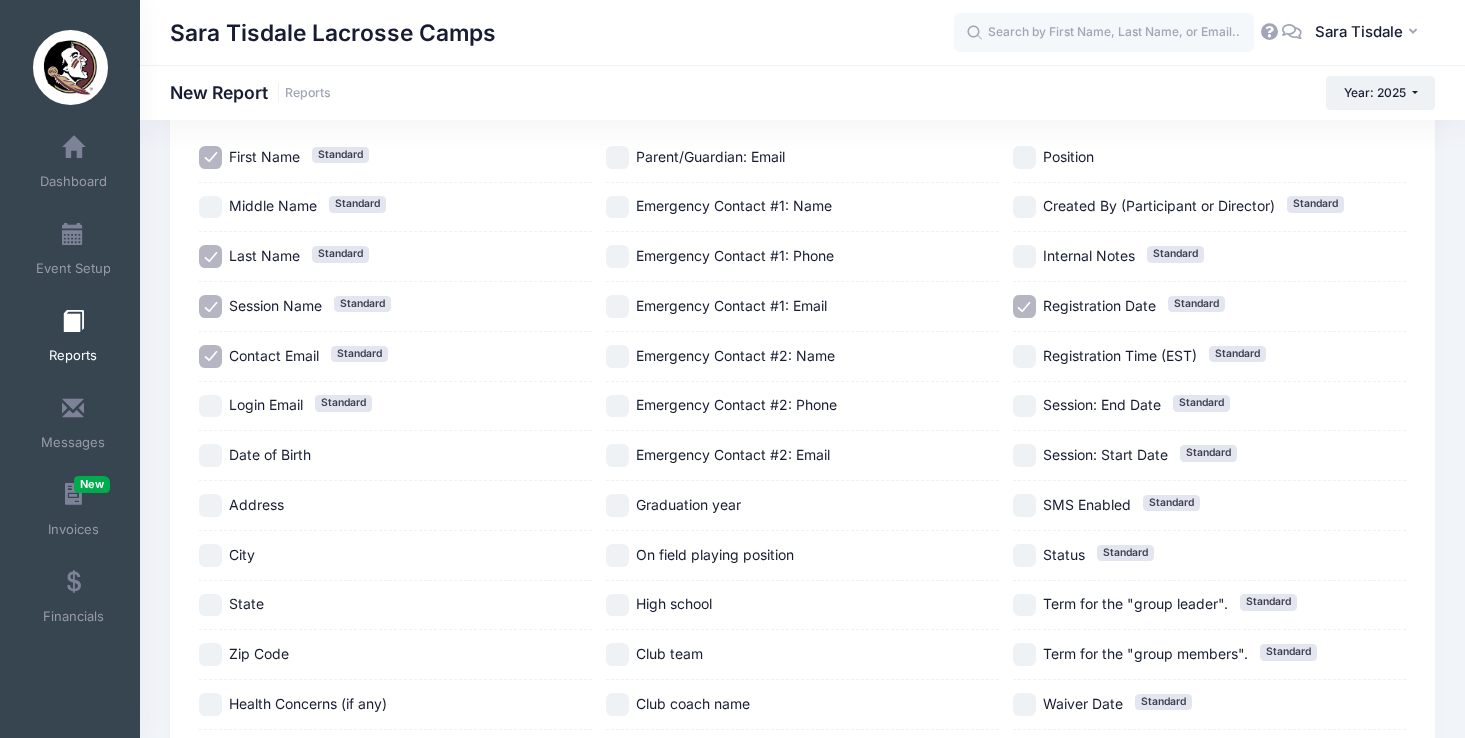 click on "City" at bounding box center (210, 555) 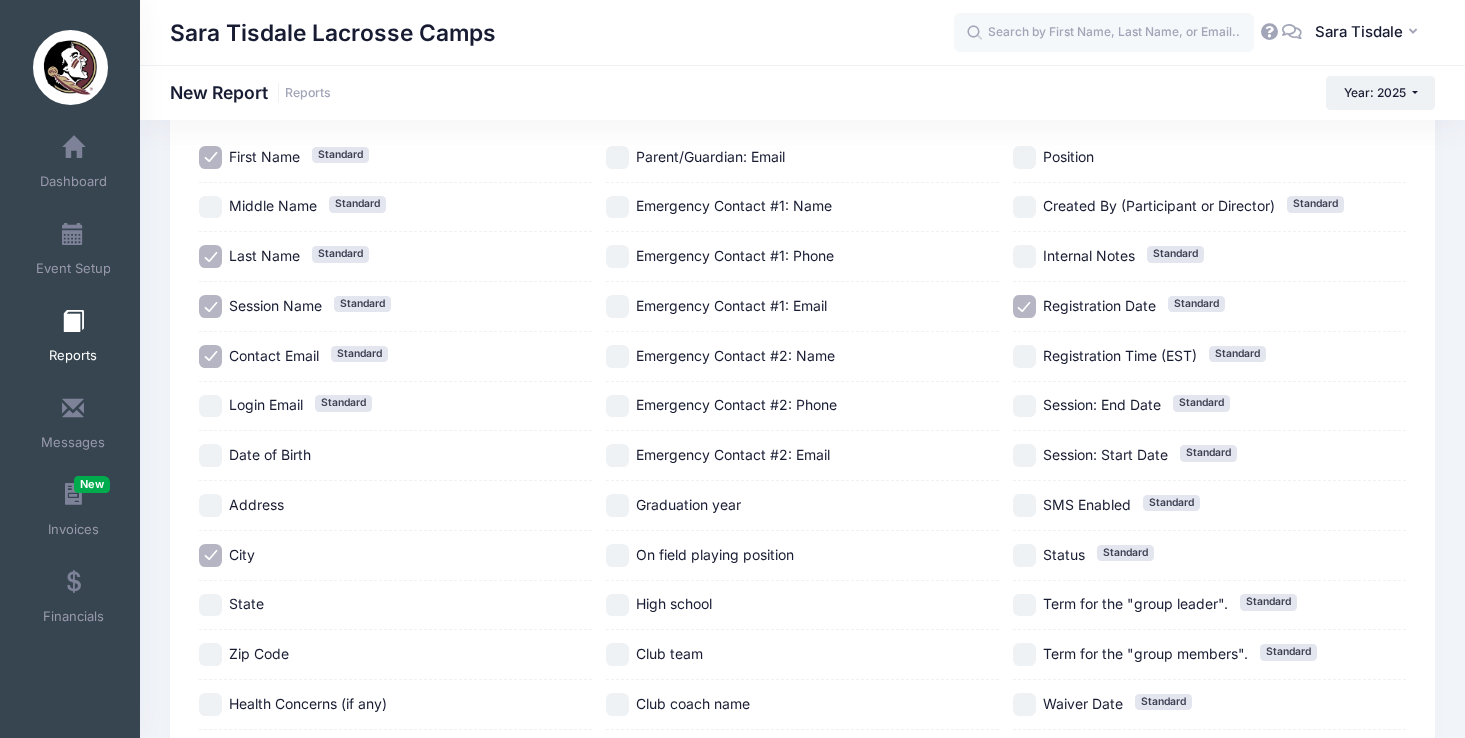 click on "State" at bounding box center [210, 605] 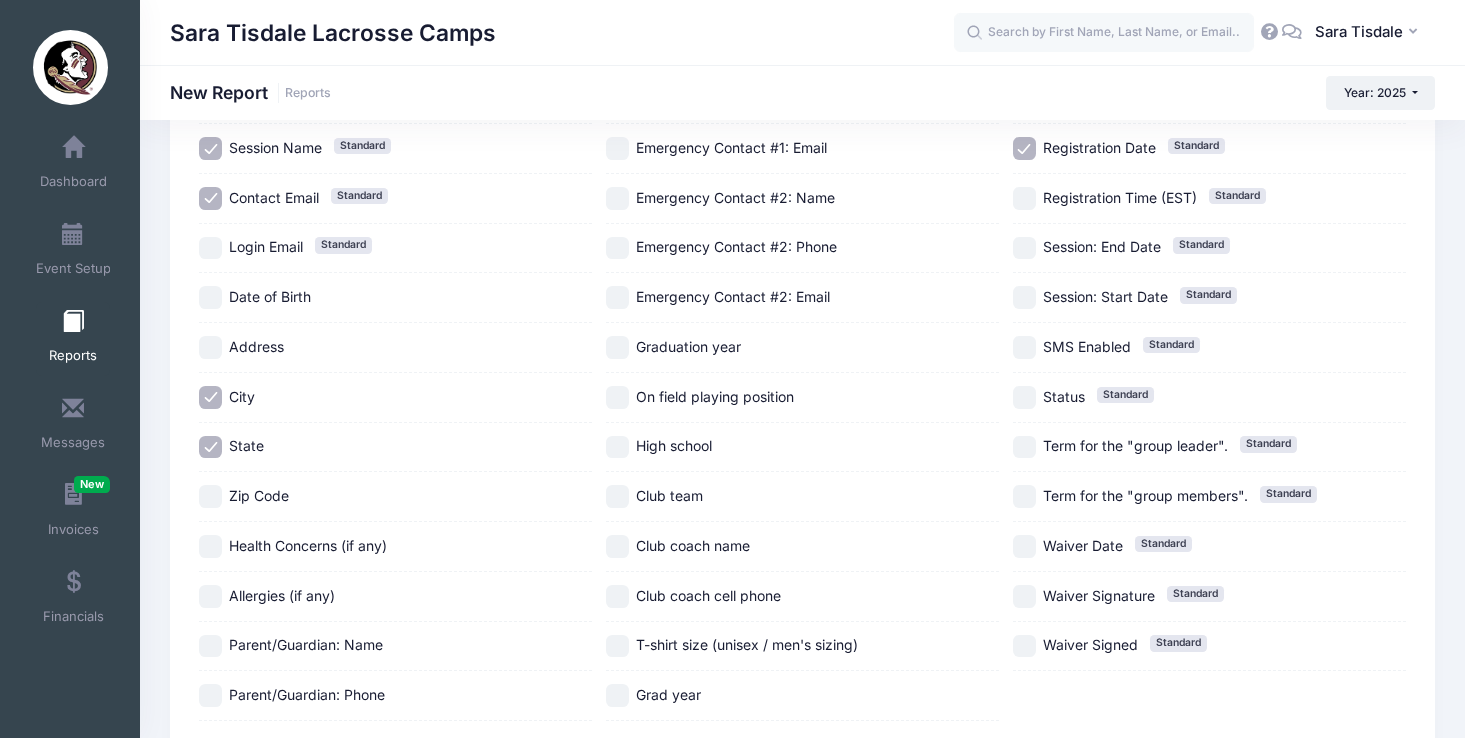 scroll, scrollTop: 319, scrollLeft: 0, axis: vertical 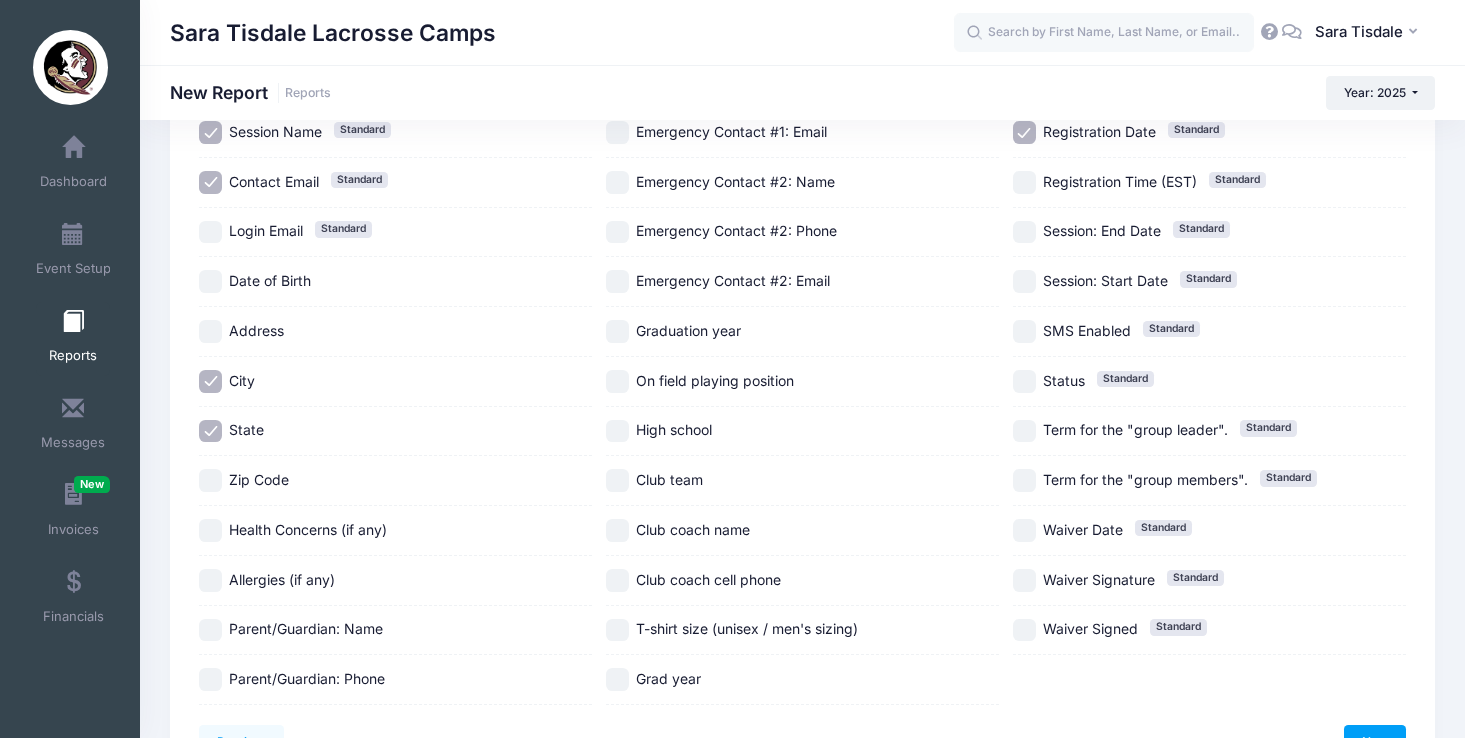 click on "Club team" at bounding box center [802, 480] 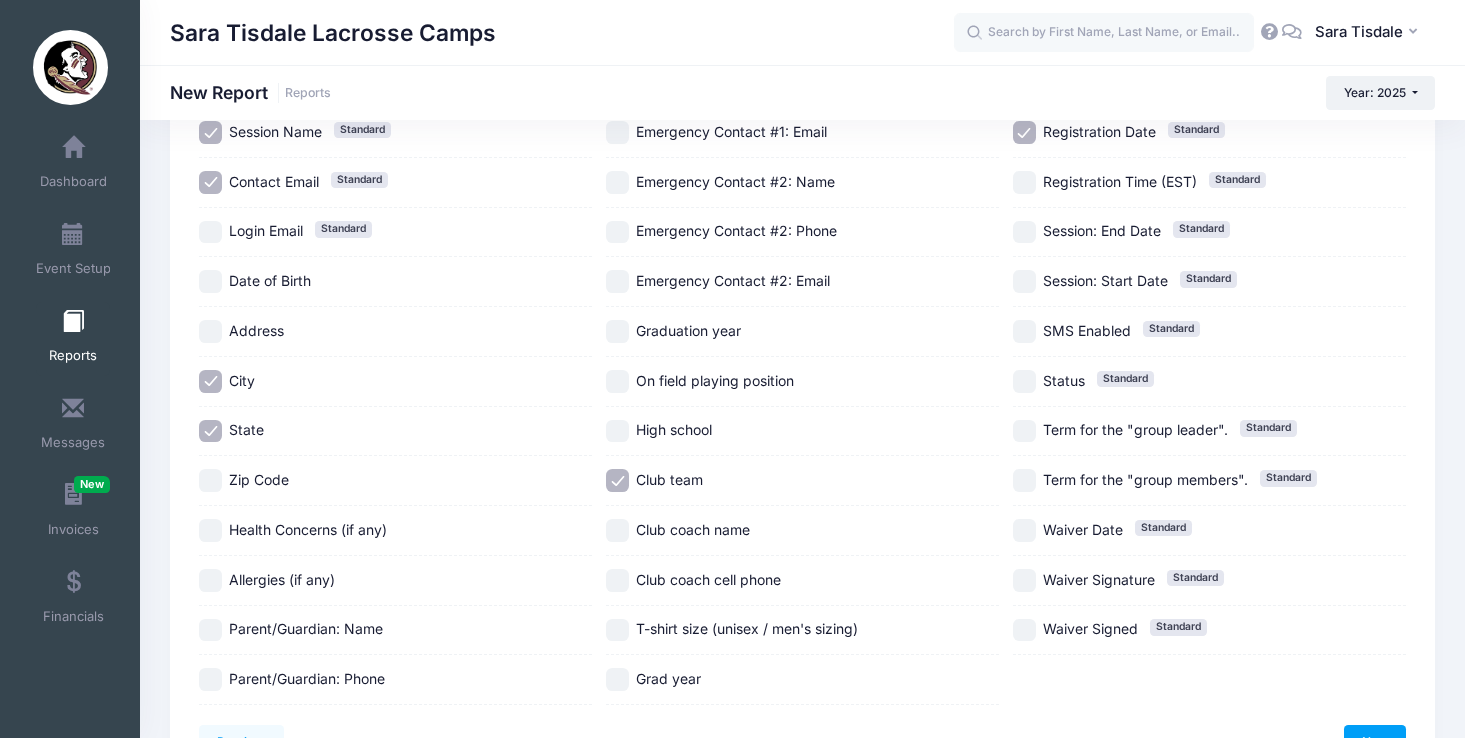 click on "Graduation year" at bounding box center (802, 331) 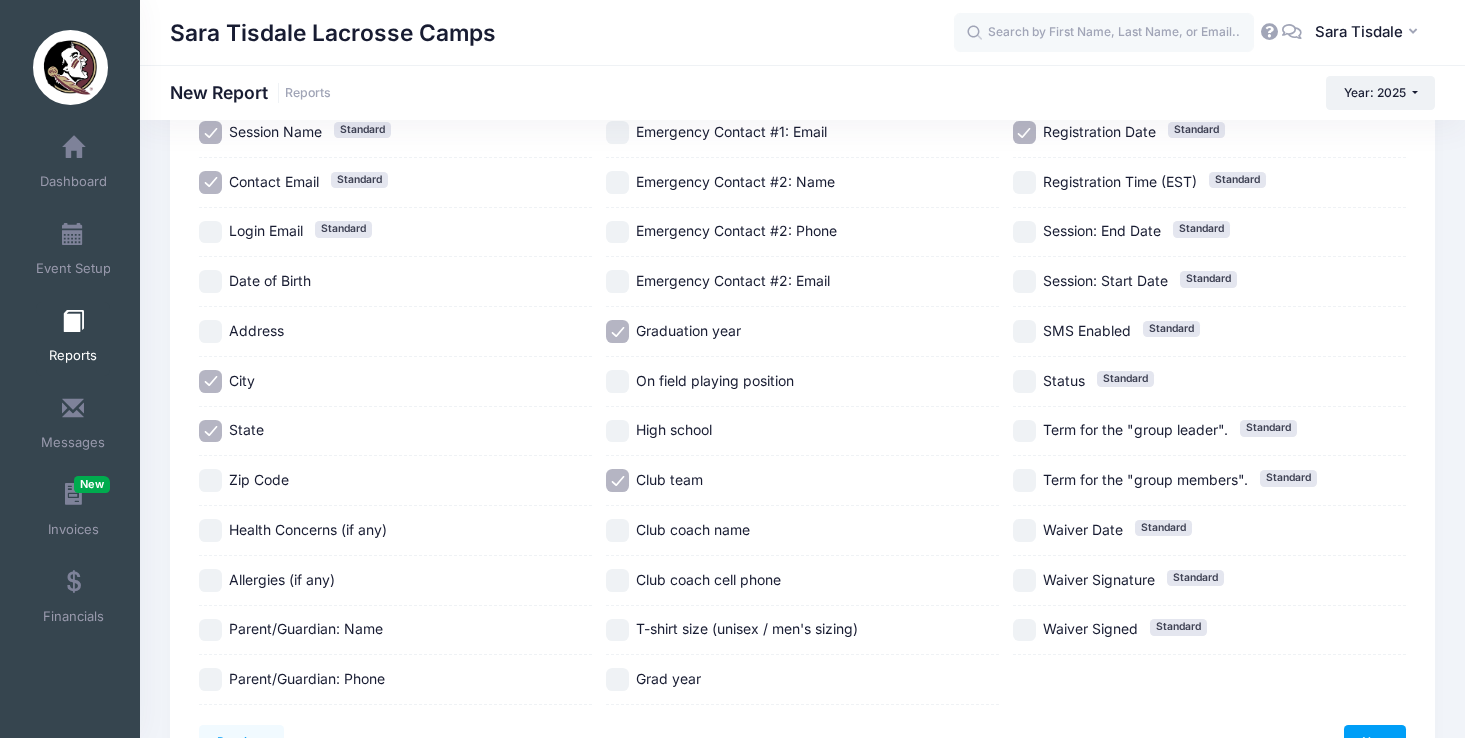 click on "On field playing position" at bounding box center (802, 382) 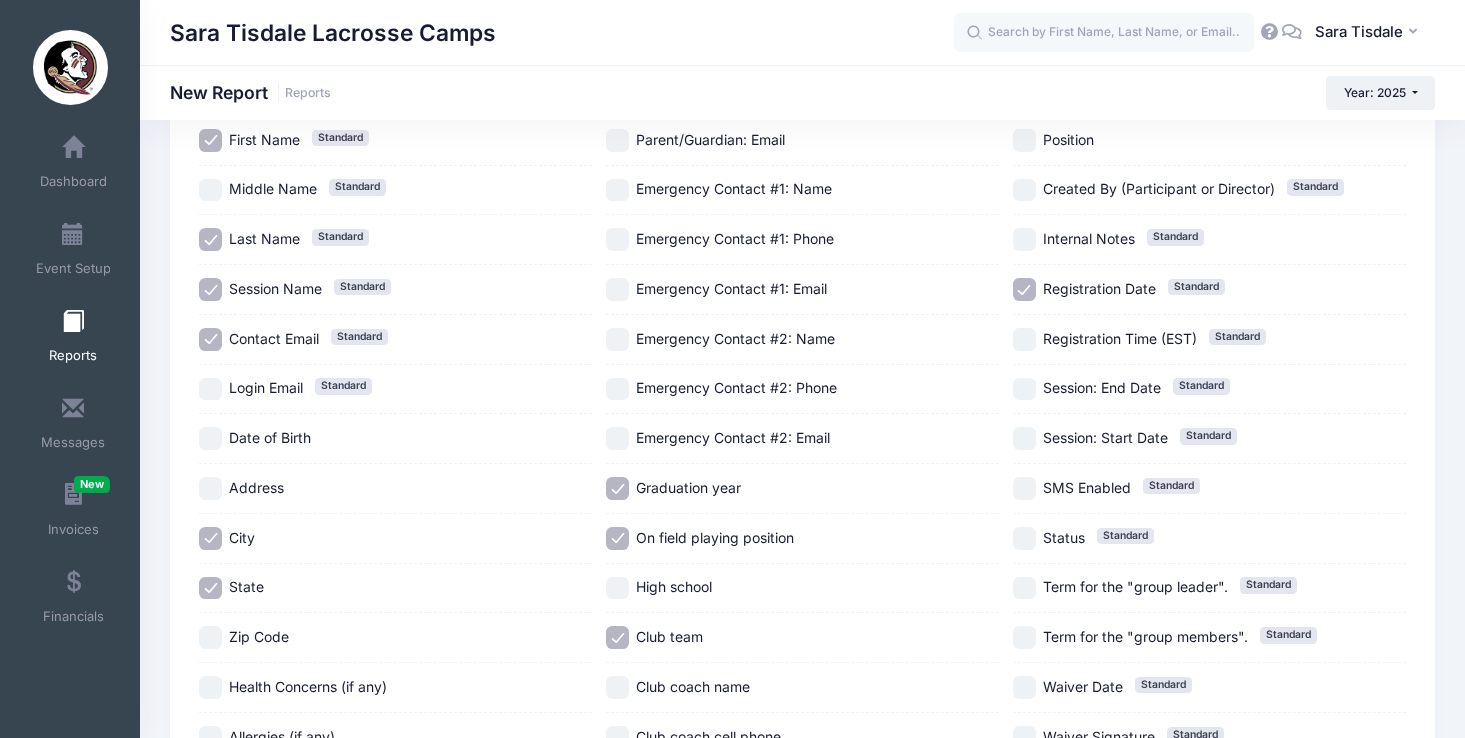 scroll, scrollTop: 155, scrollLeft: 0, axis: vertical 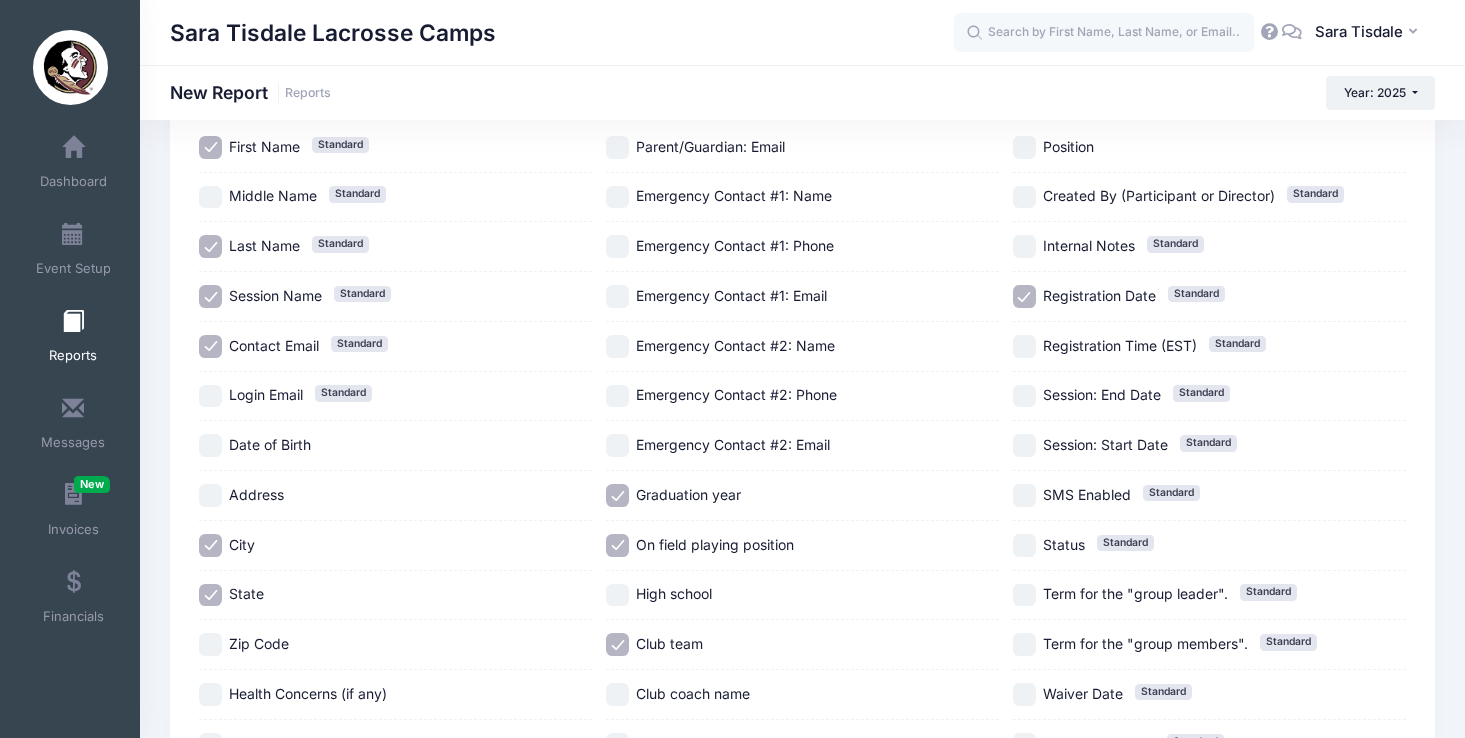 click on "Position" at bounding box center (1209, 147) 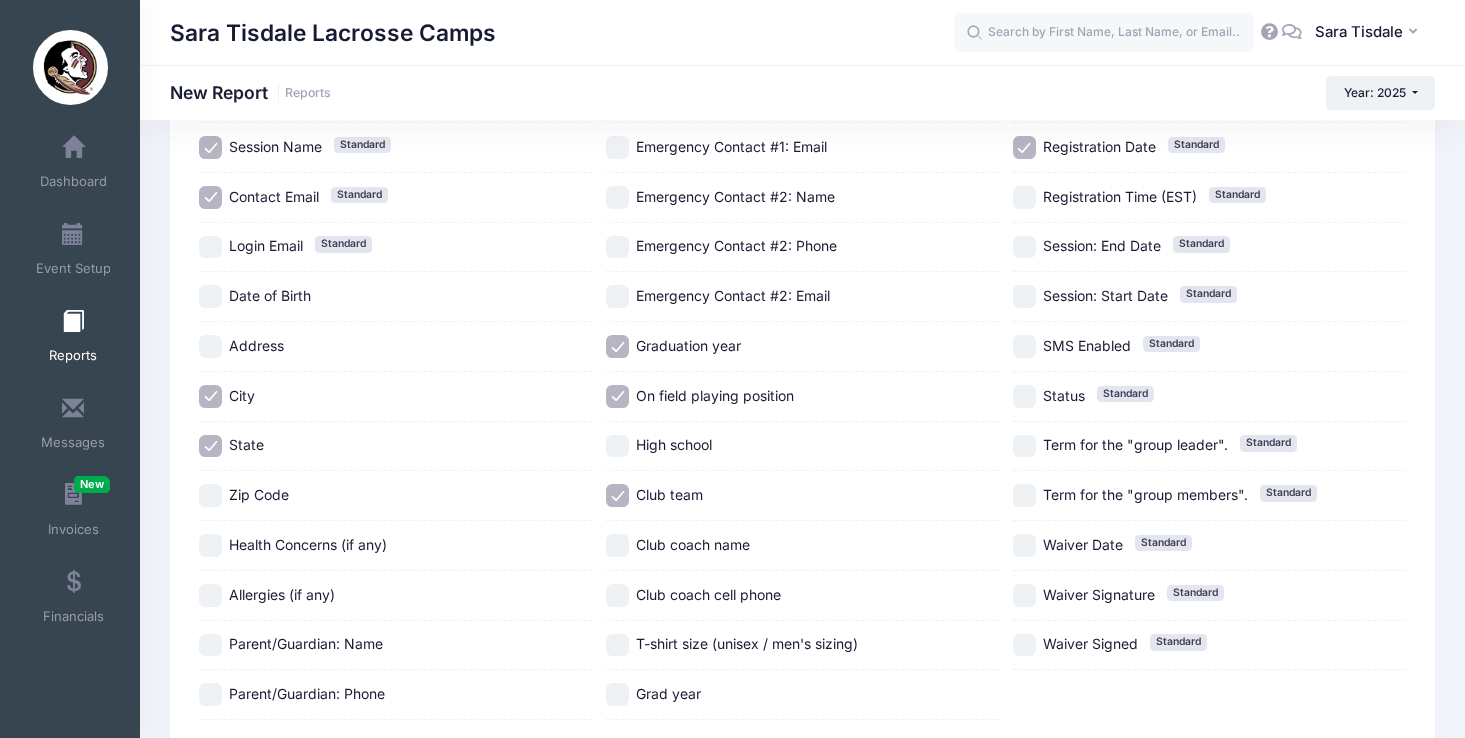 scroll, scrollTop: 441, scrollLeft: 0, axis: vertical 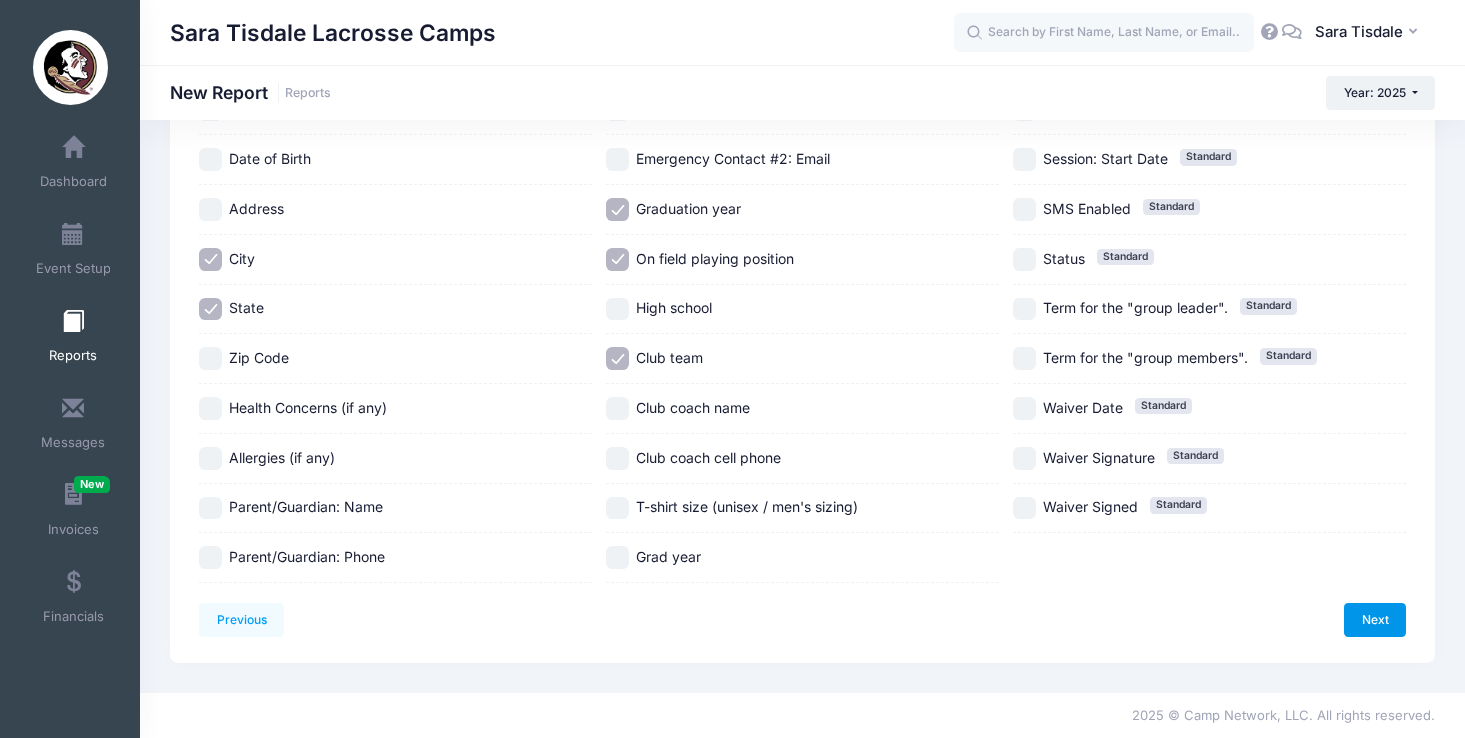click on "Next" at bounding box center [1375, 620] 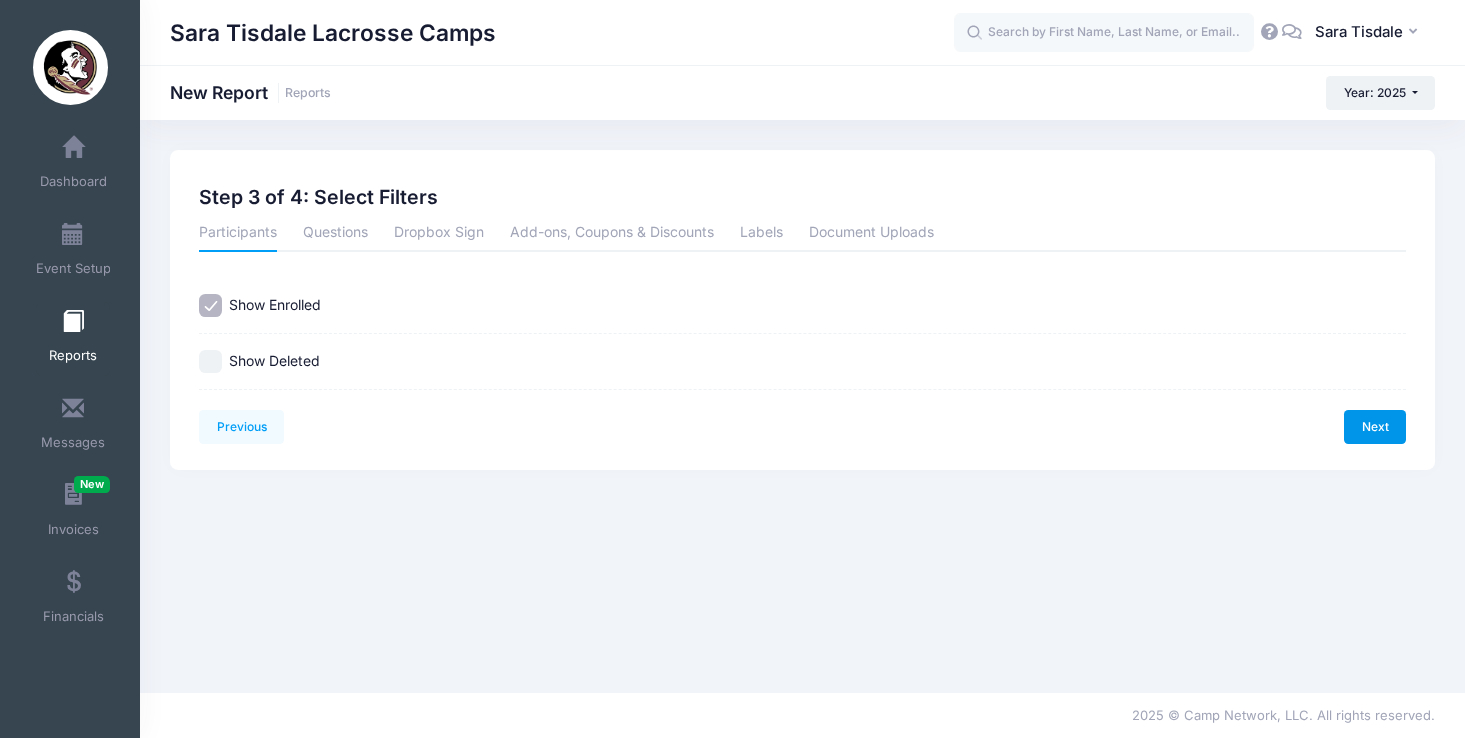 click on "Next" at bounding box center (1375, 427) 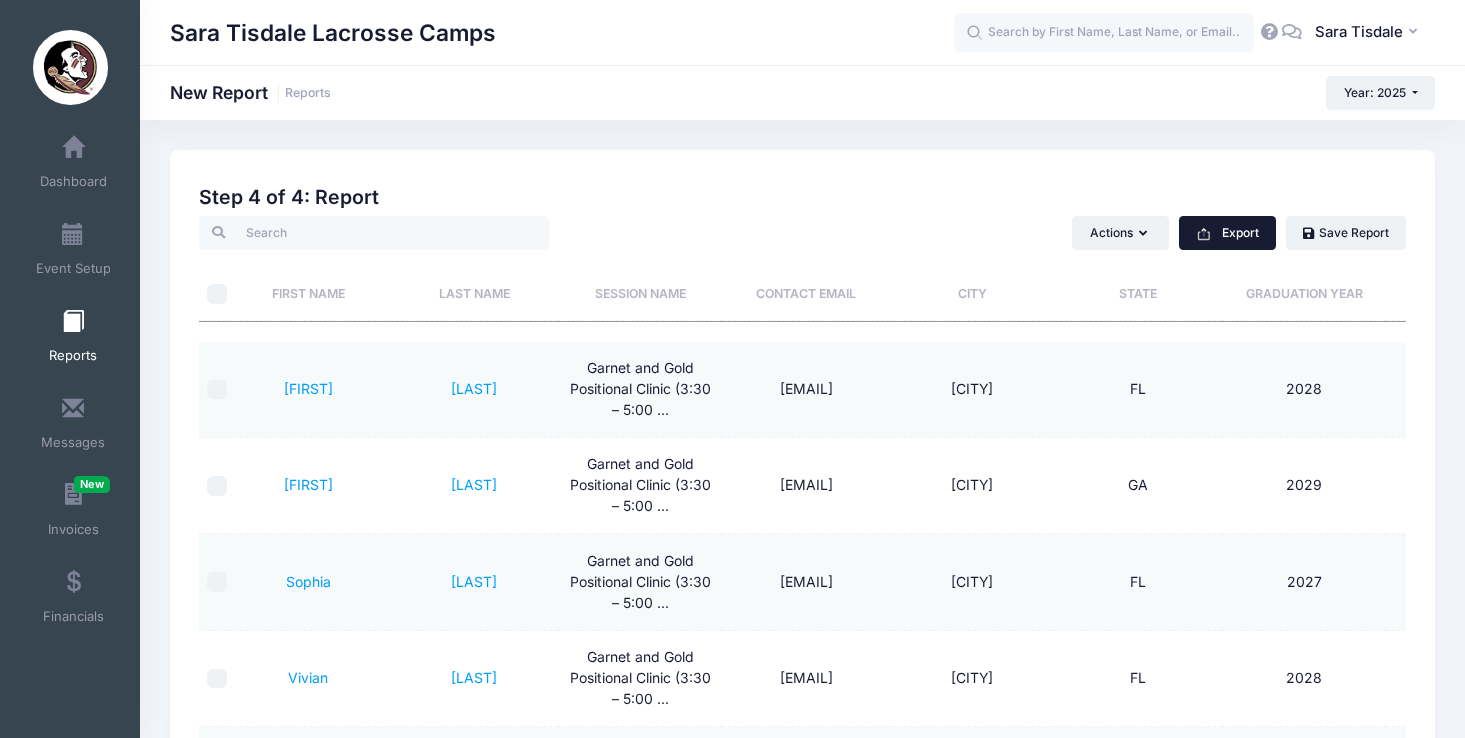 click on "Export" at bounding box center (1227, 233) 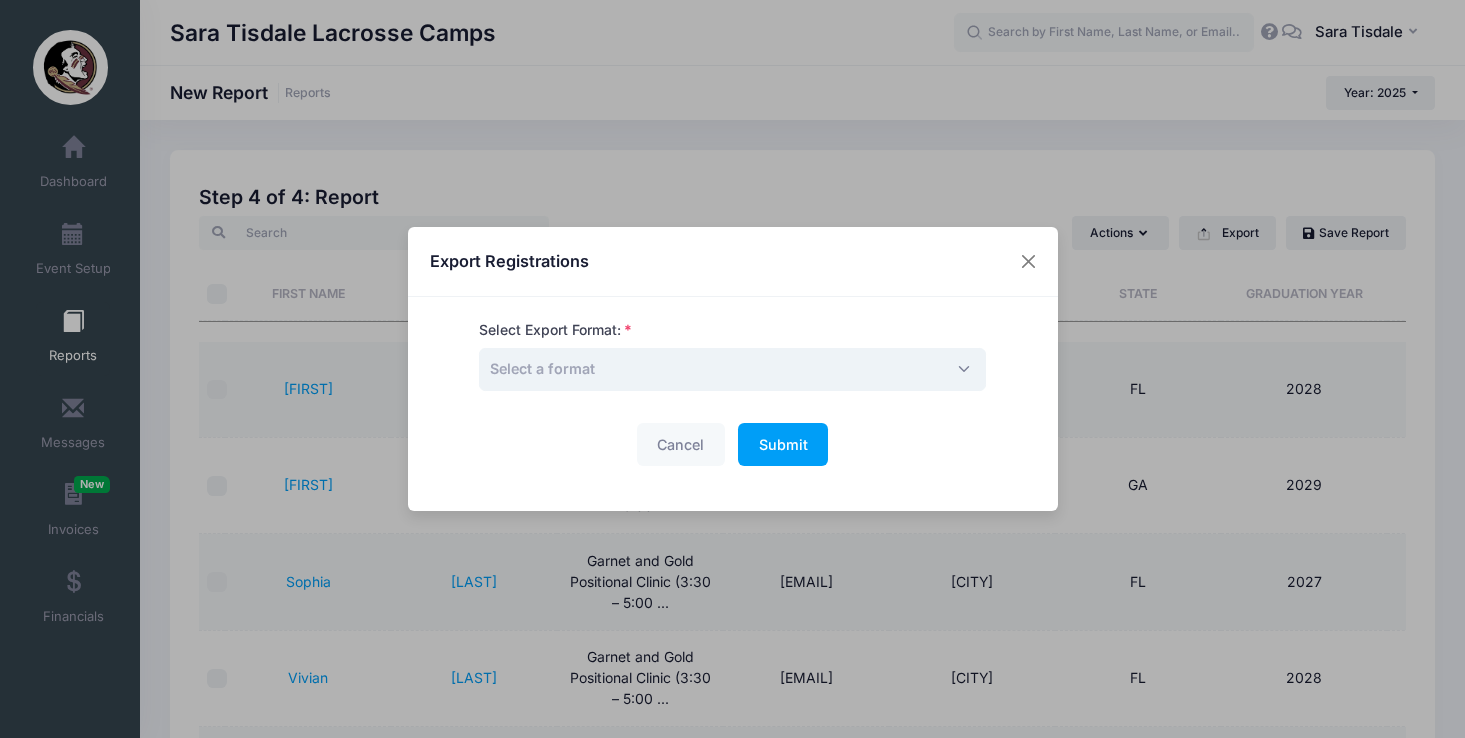 click on "Select a format" at bounding box center [732, 369] 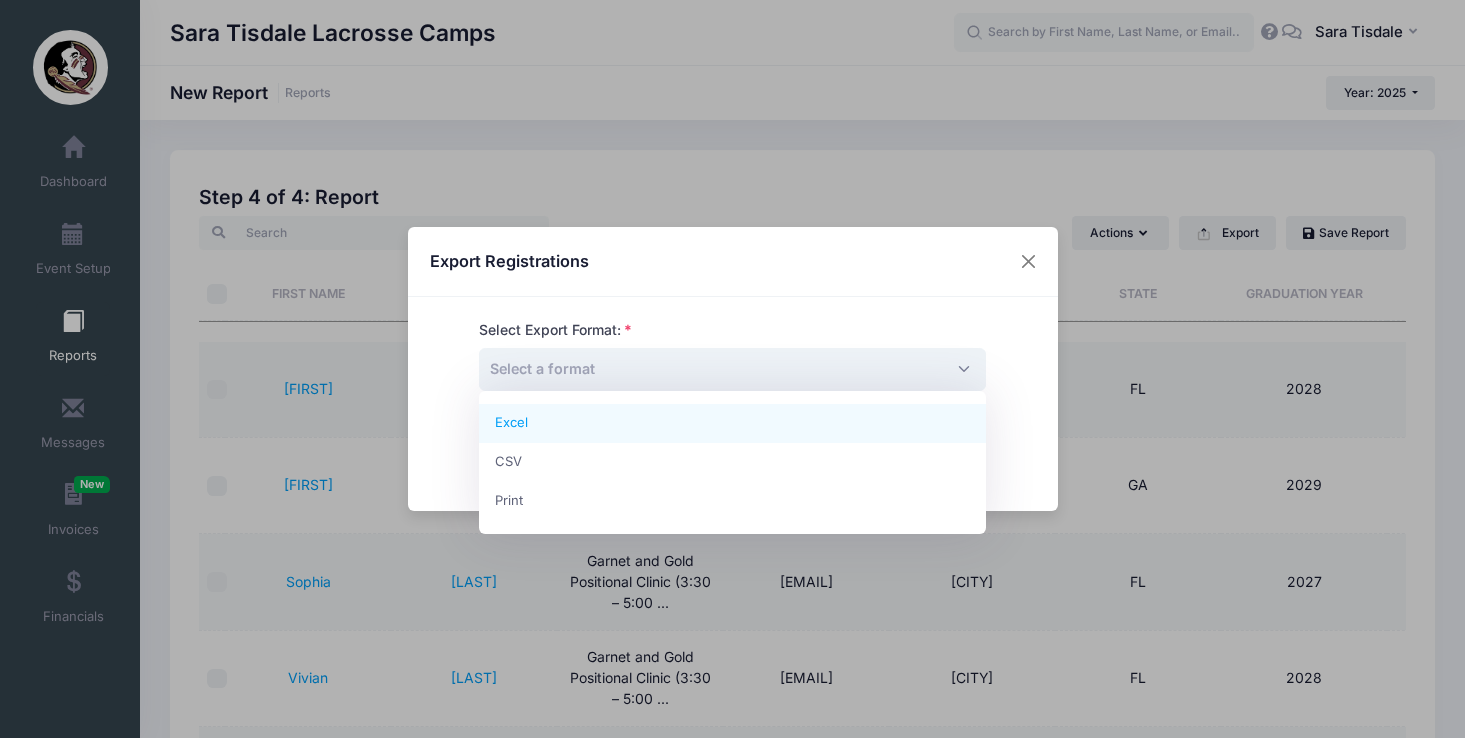 select on "excel" 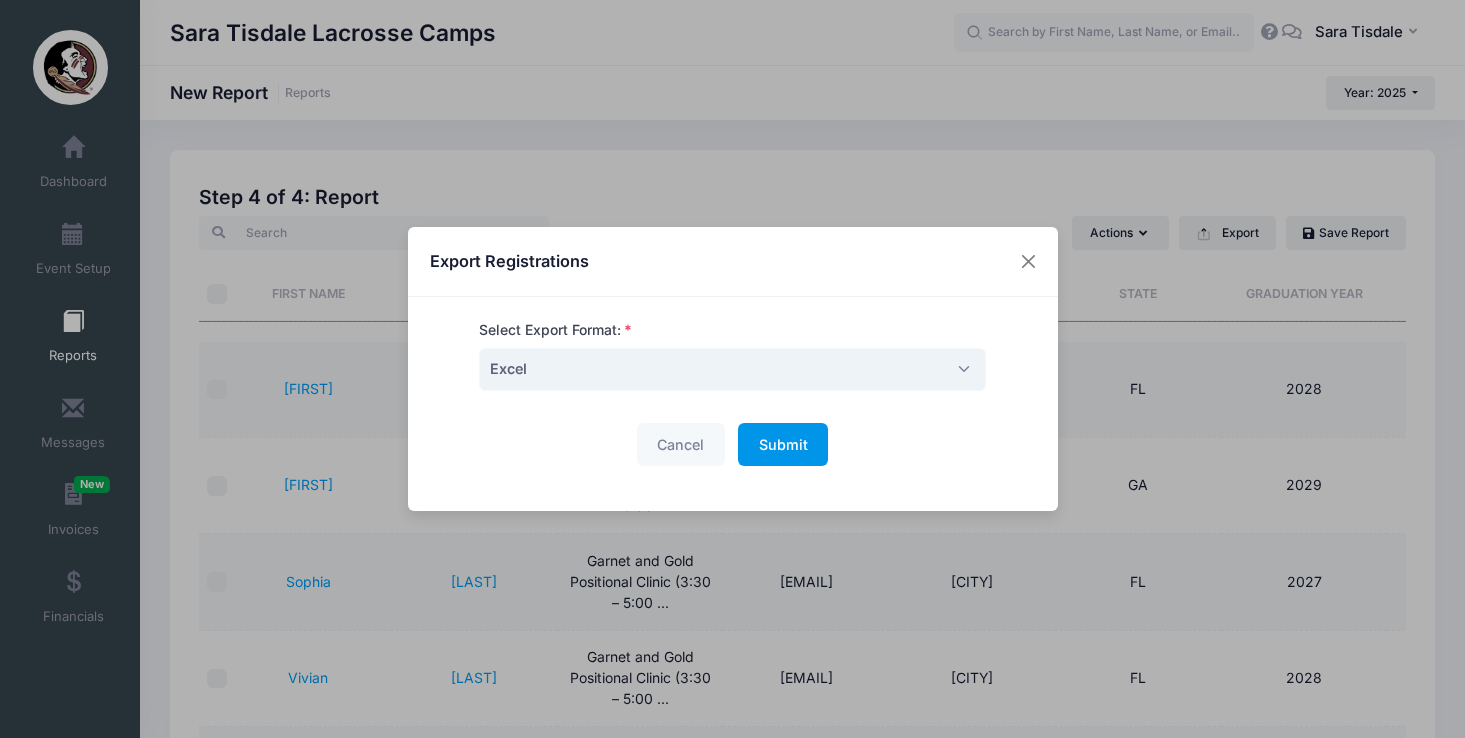click on "Submit" at bounding box center (783, 444) 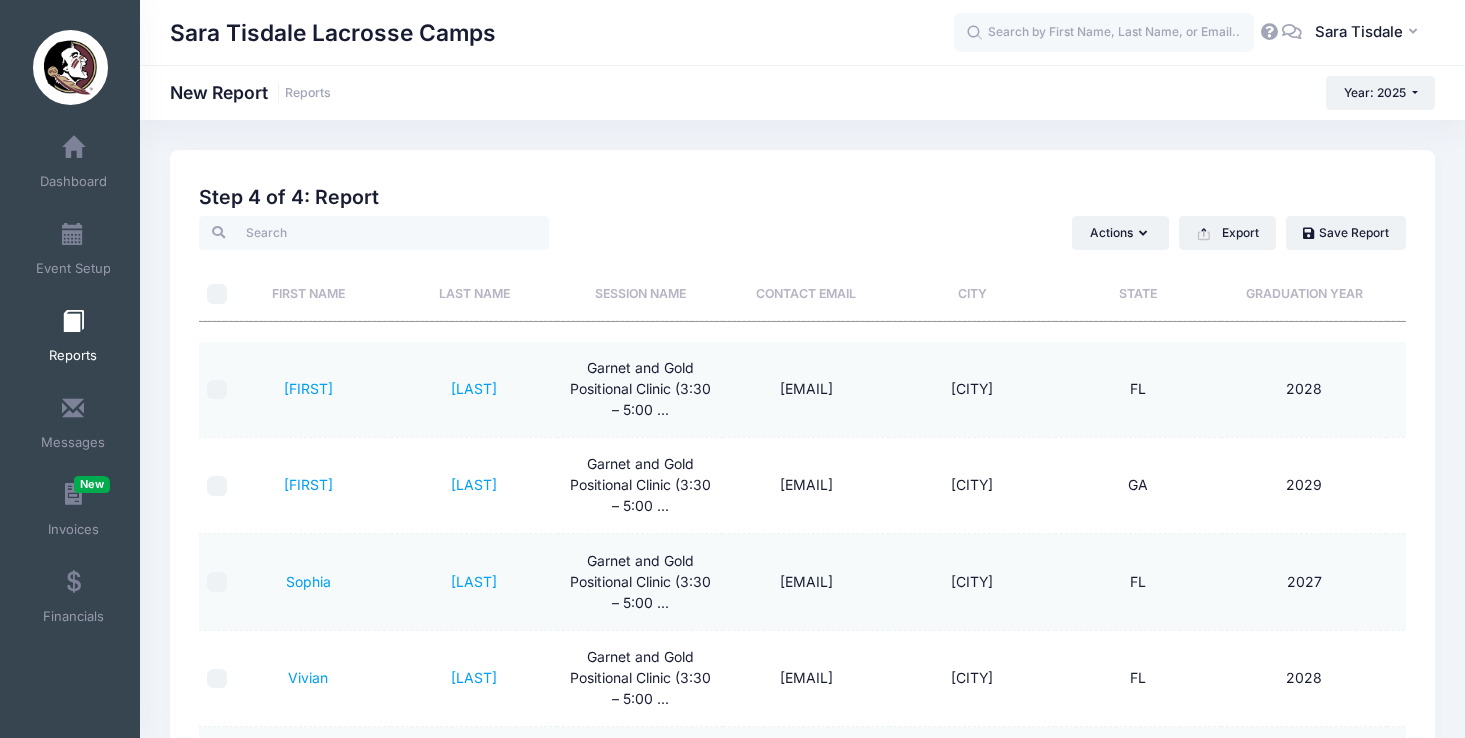 click on "New Report
Reports" at bounding box center [250, 93] 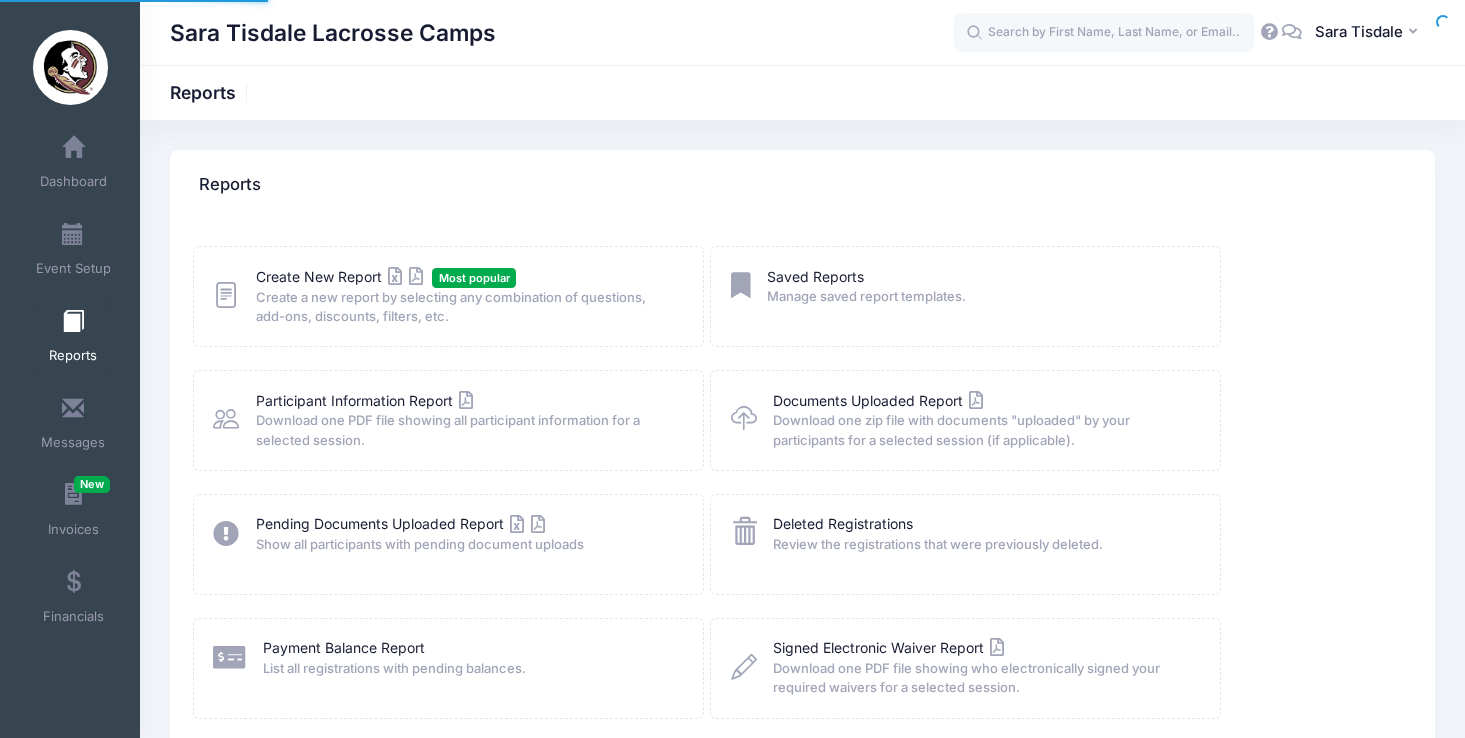 scroll, scrollTop: 0, scrollLeft: 0, axis: both 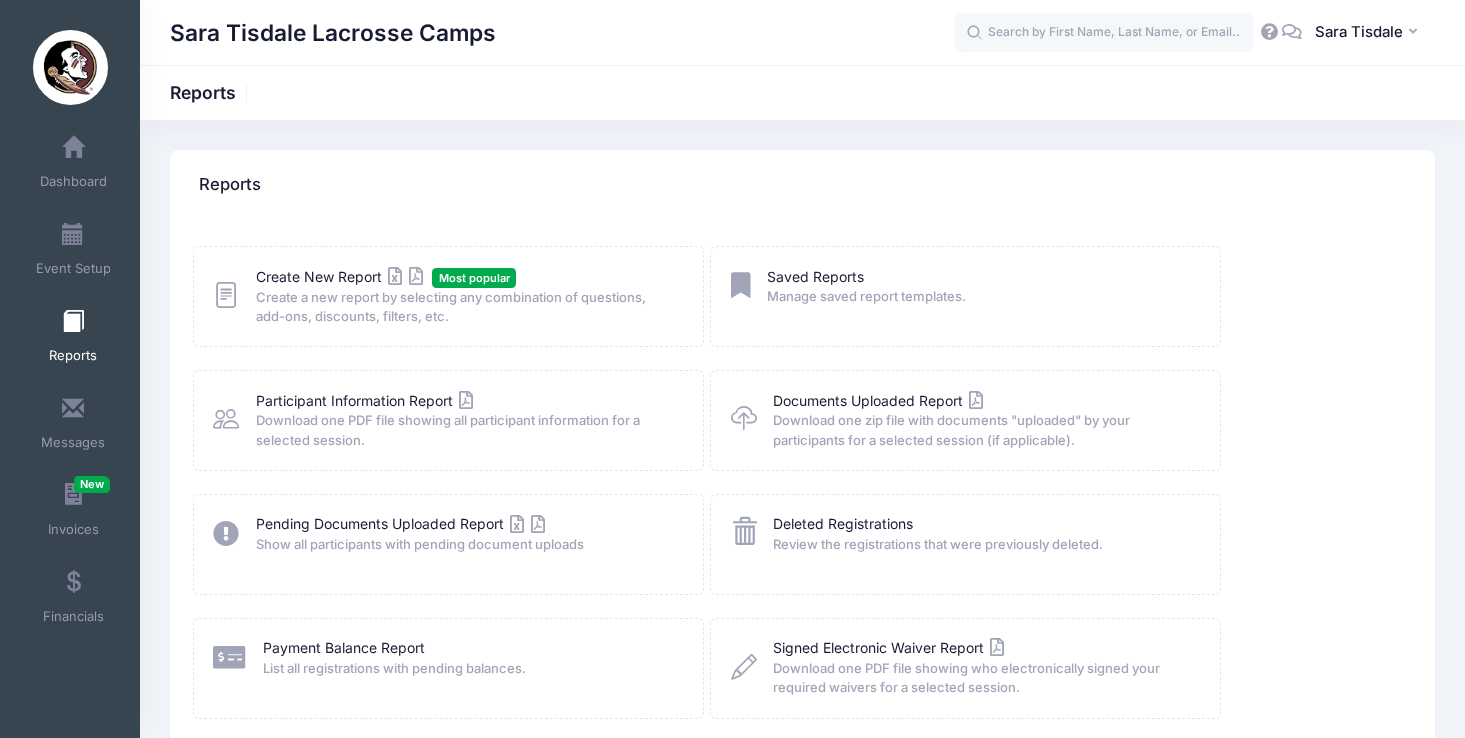 click on "Create New Report  Most popular
Create a new report by selecting any combination of questions, add-ons, discounts, filters, etc." at bounding box center (448, 297) 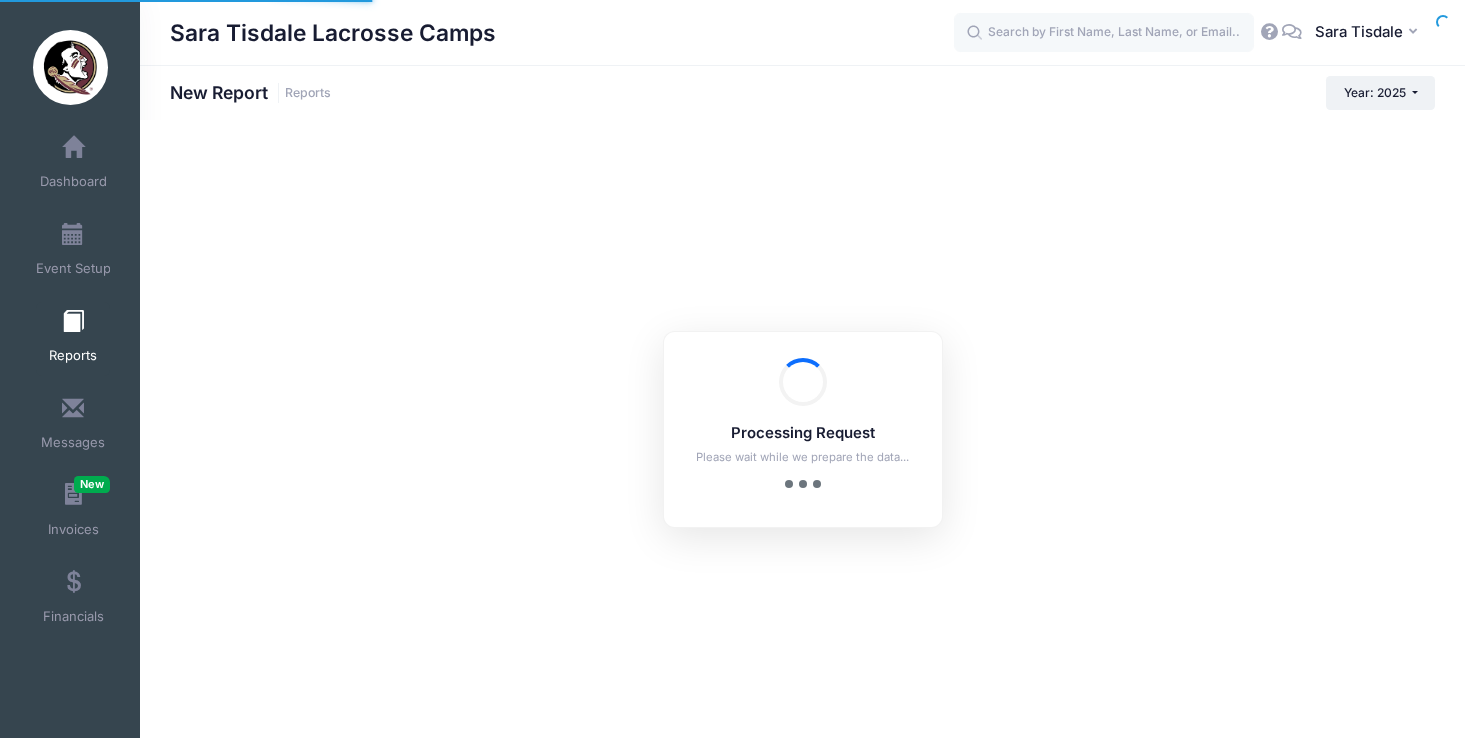scroll, scrollTop: 0, scrollLeft: 0, axis: both 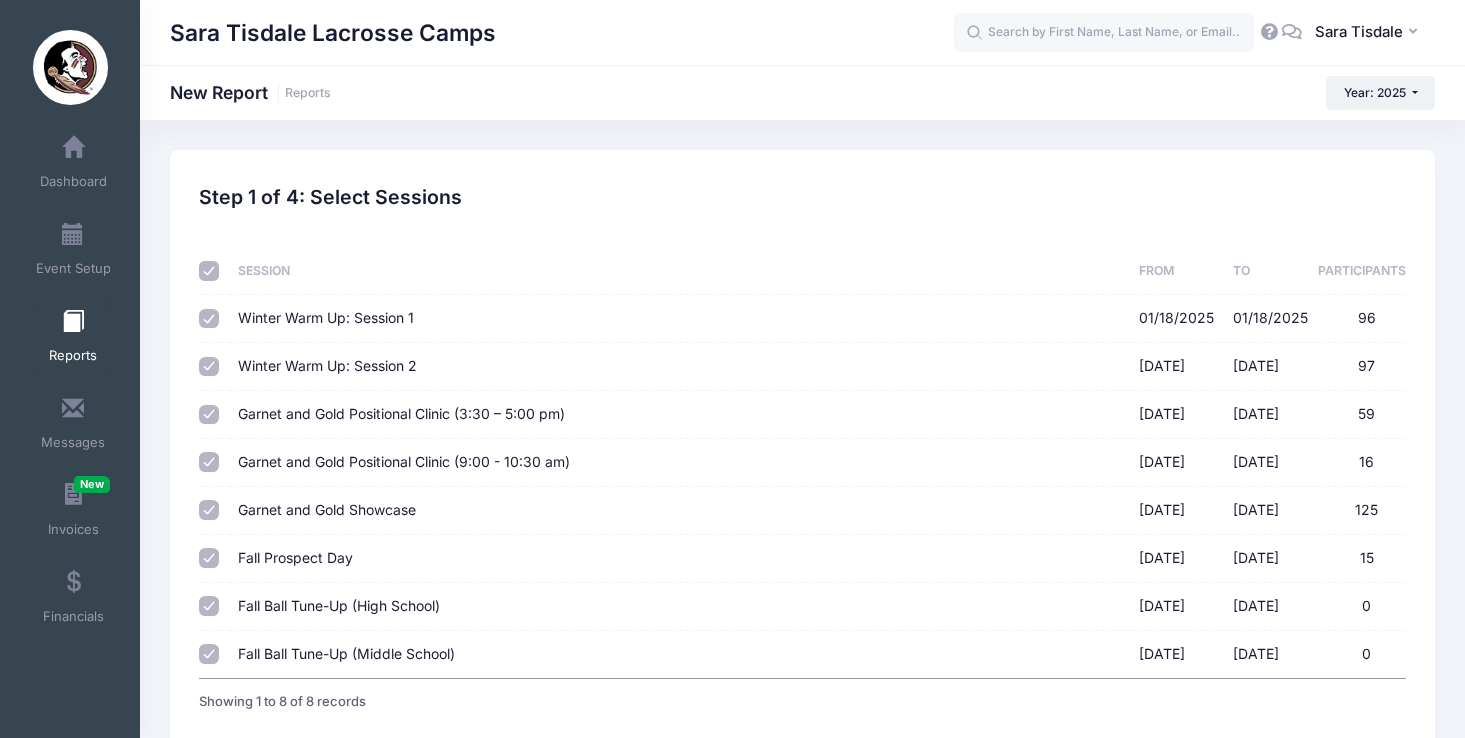 click at bounding box center [209, 271] 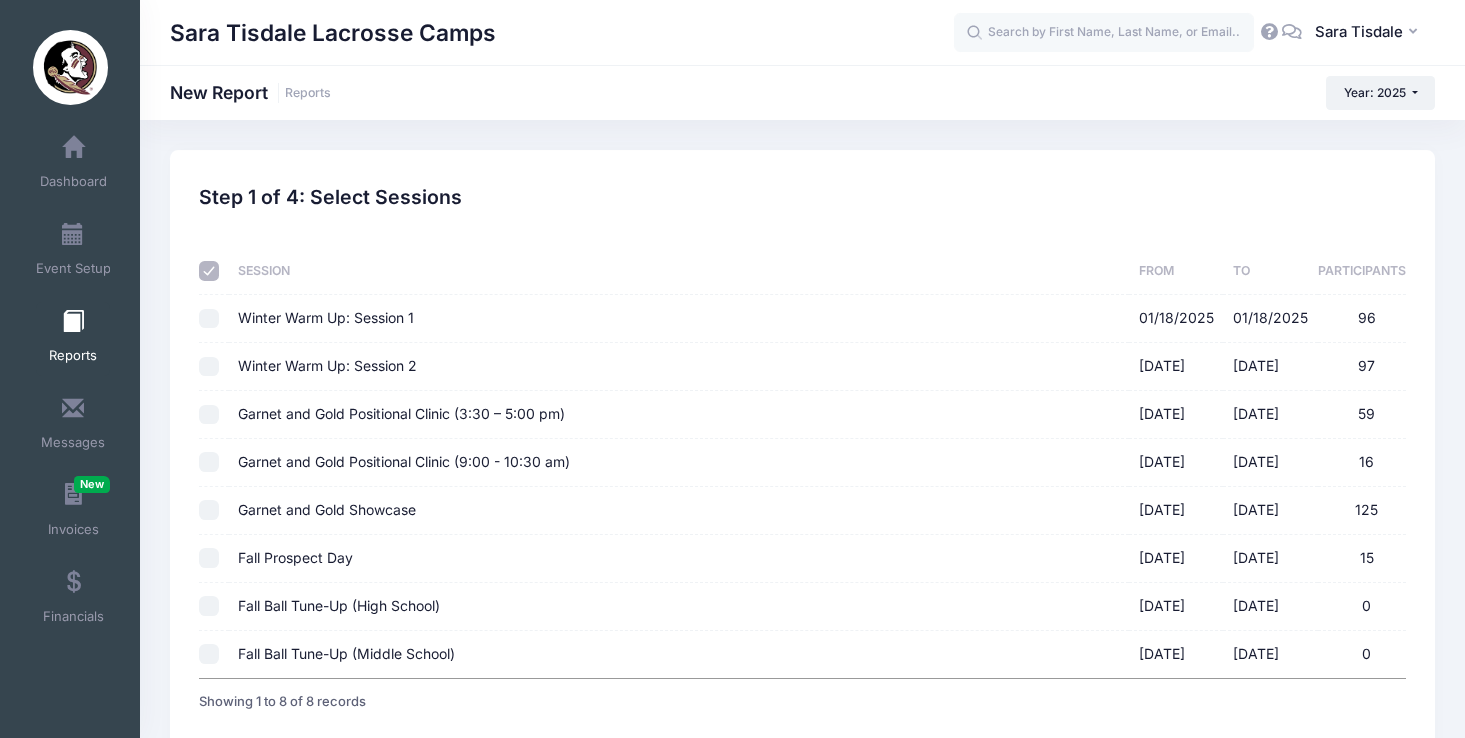 checkbox on "false" 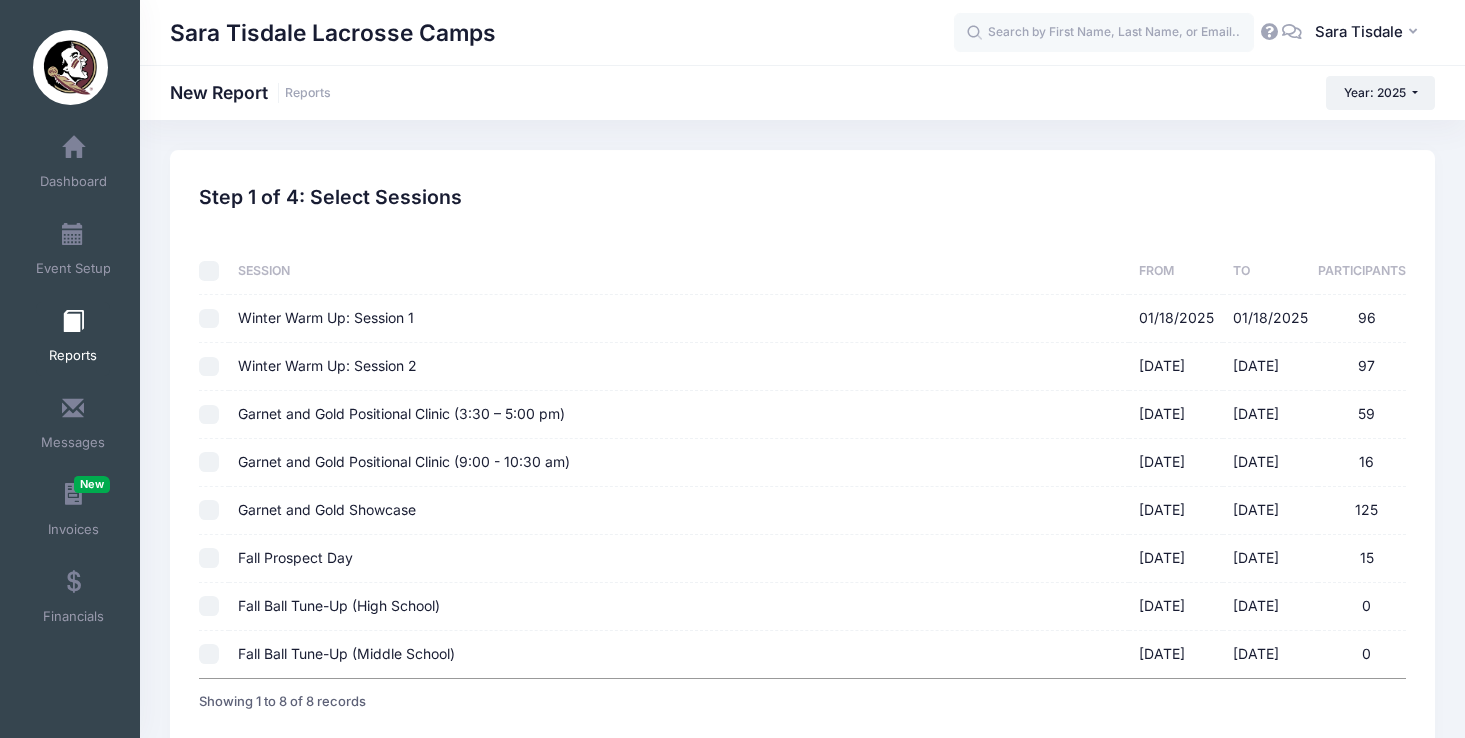 checkbox on "false" 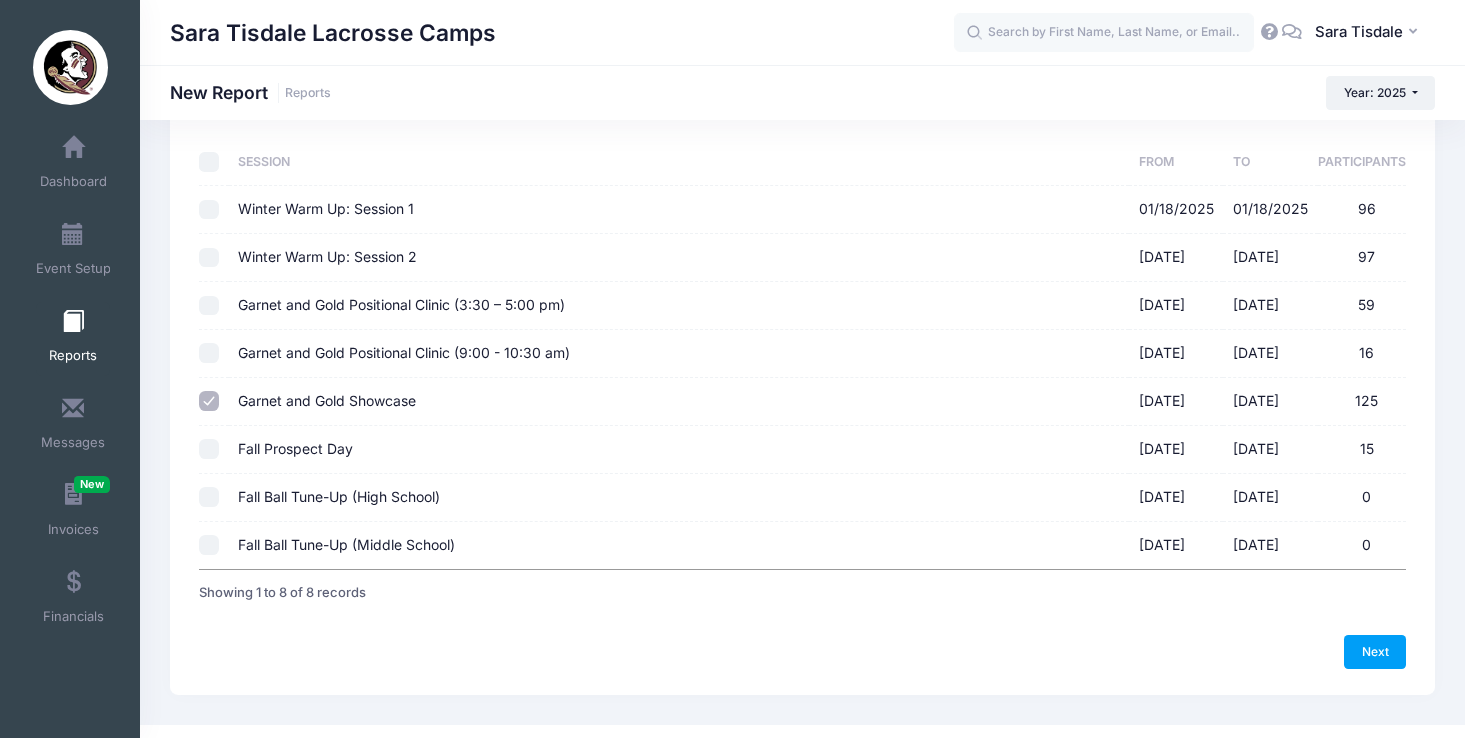 scroll, scrollTop: 141, scrollLeft: 0, axis: vertical 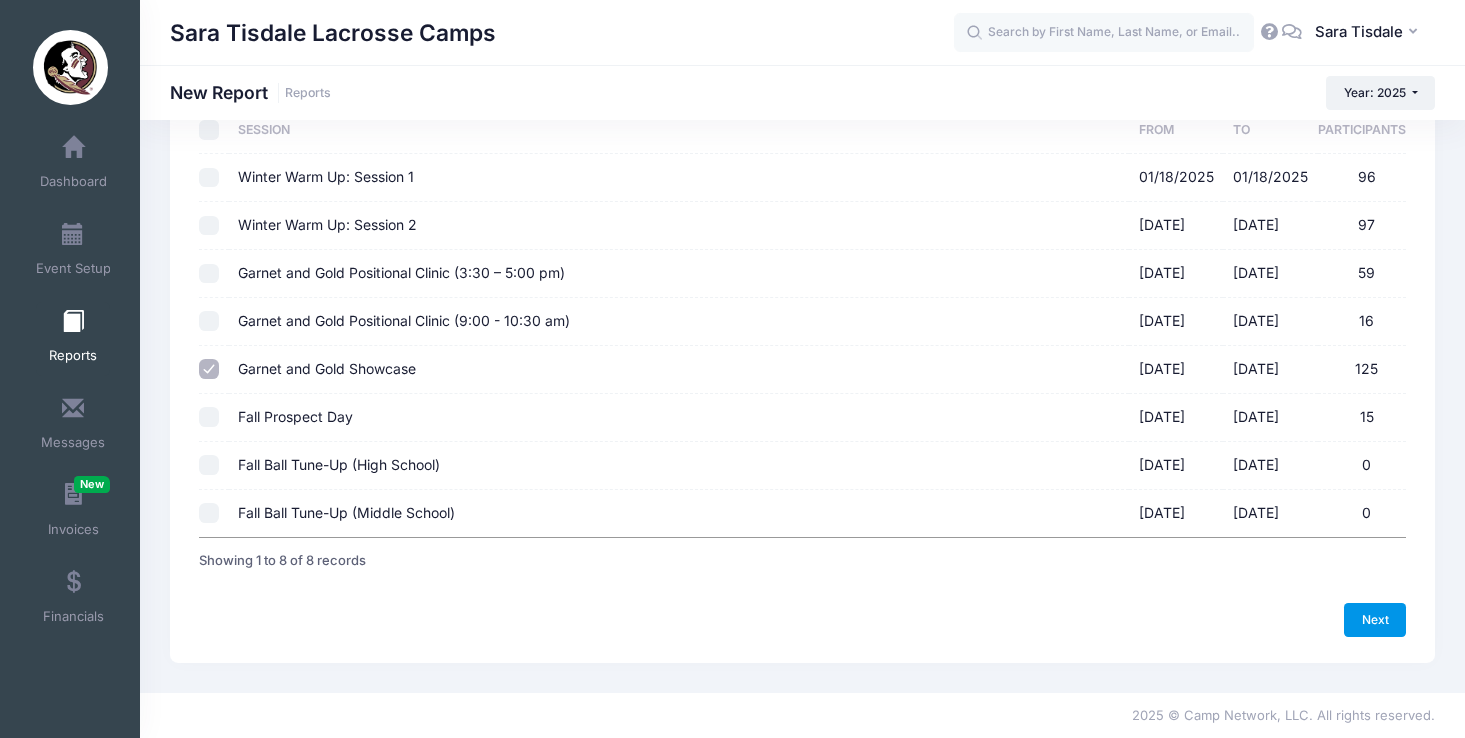 click on "Next" at bounding box center (1375, 620) 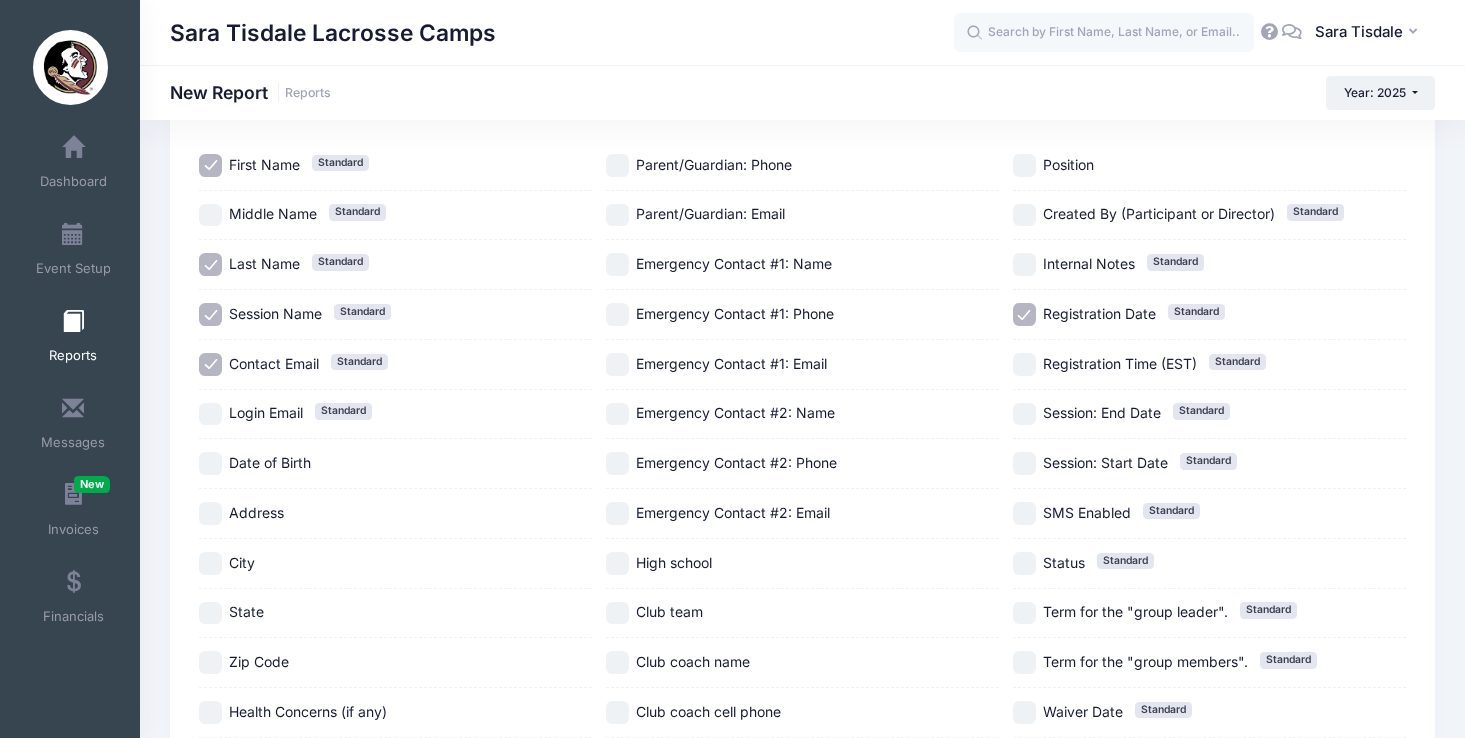 scroll, scrollTop: 92, scrollLeft: 0, axis: vertical 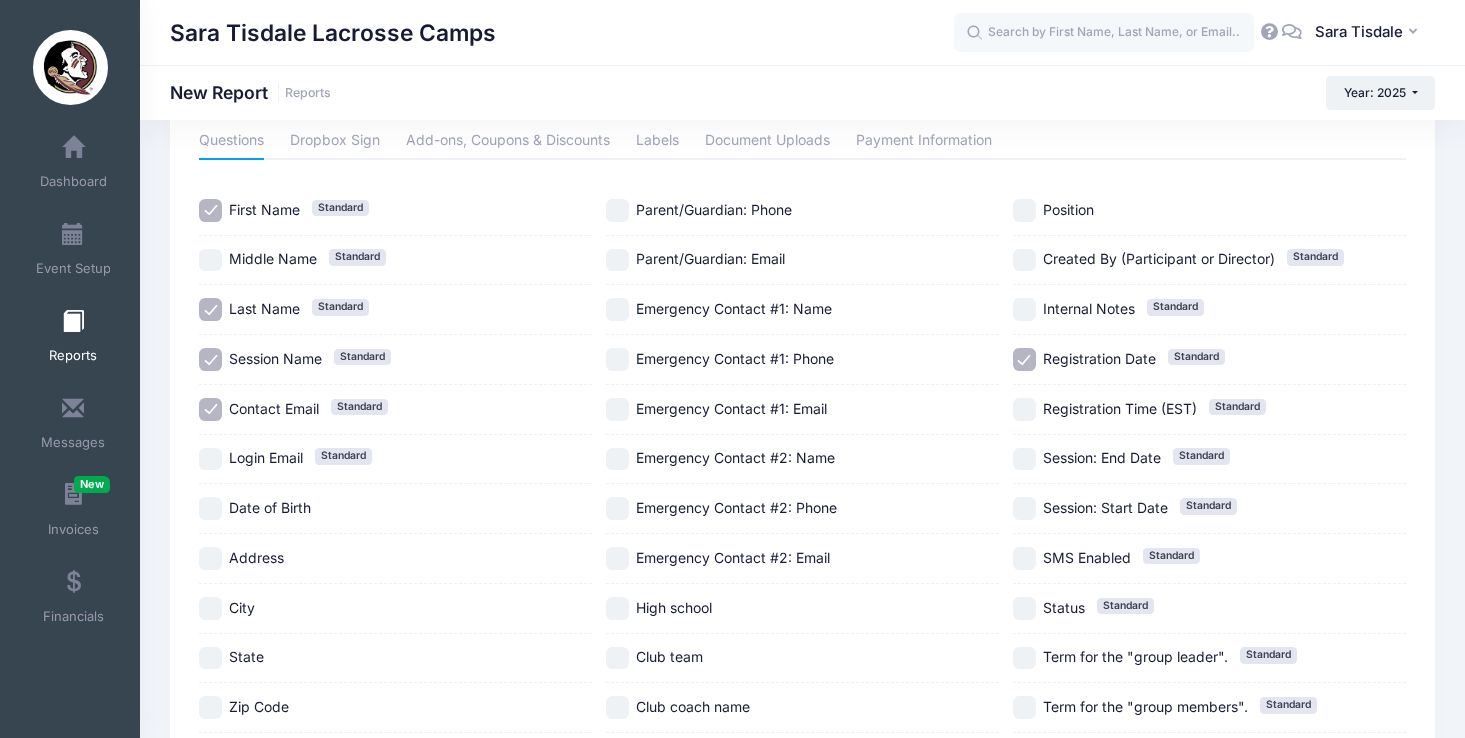 click on "Session Name Standard" at bounding box center (210, 359) 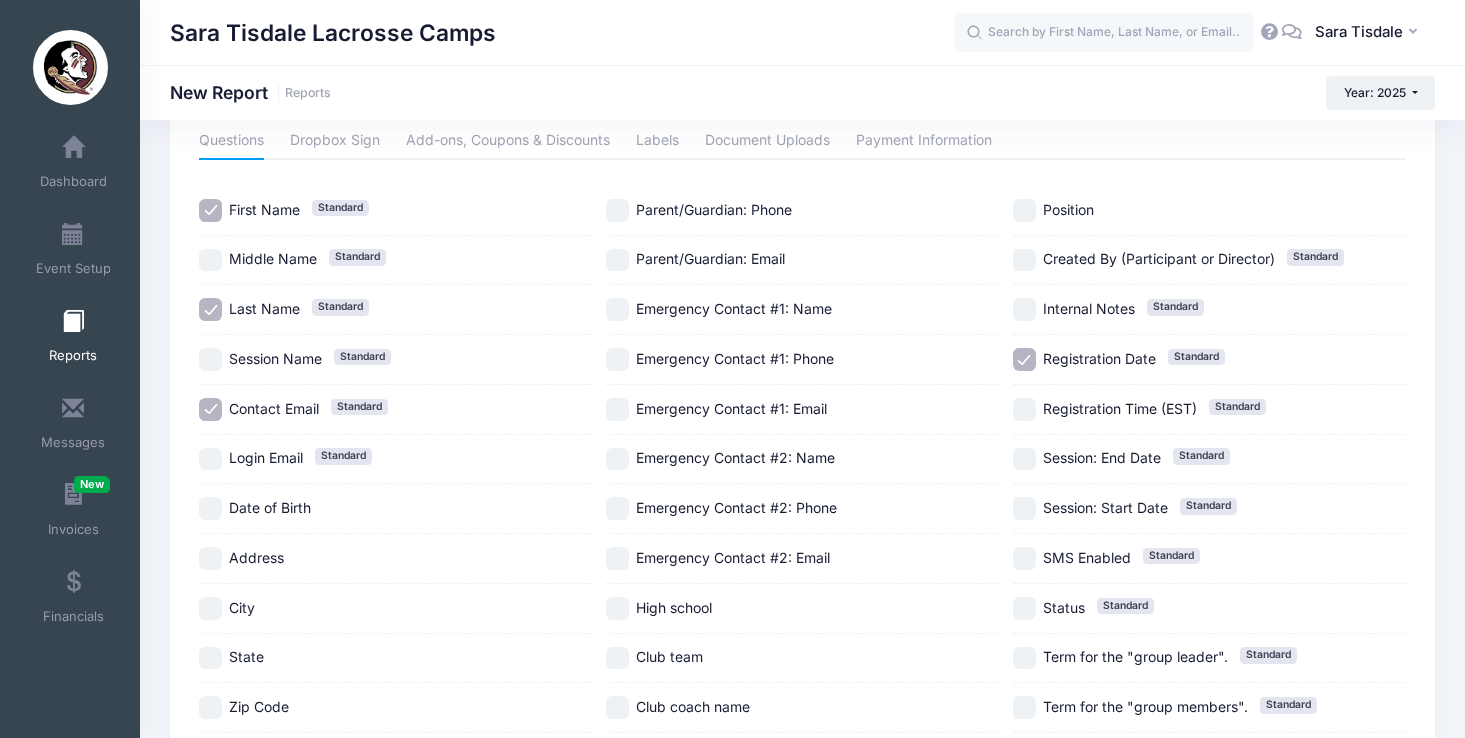 click on "Contact Email Standard" at bounding box center [395, 410] 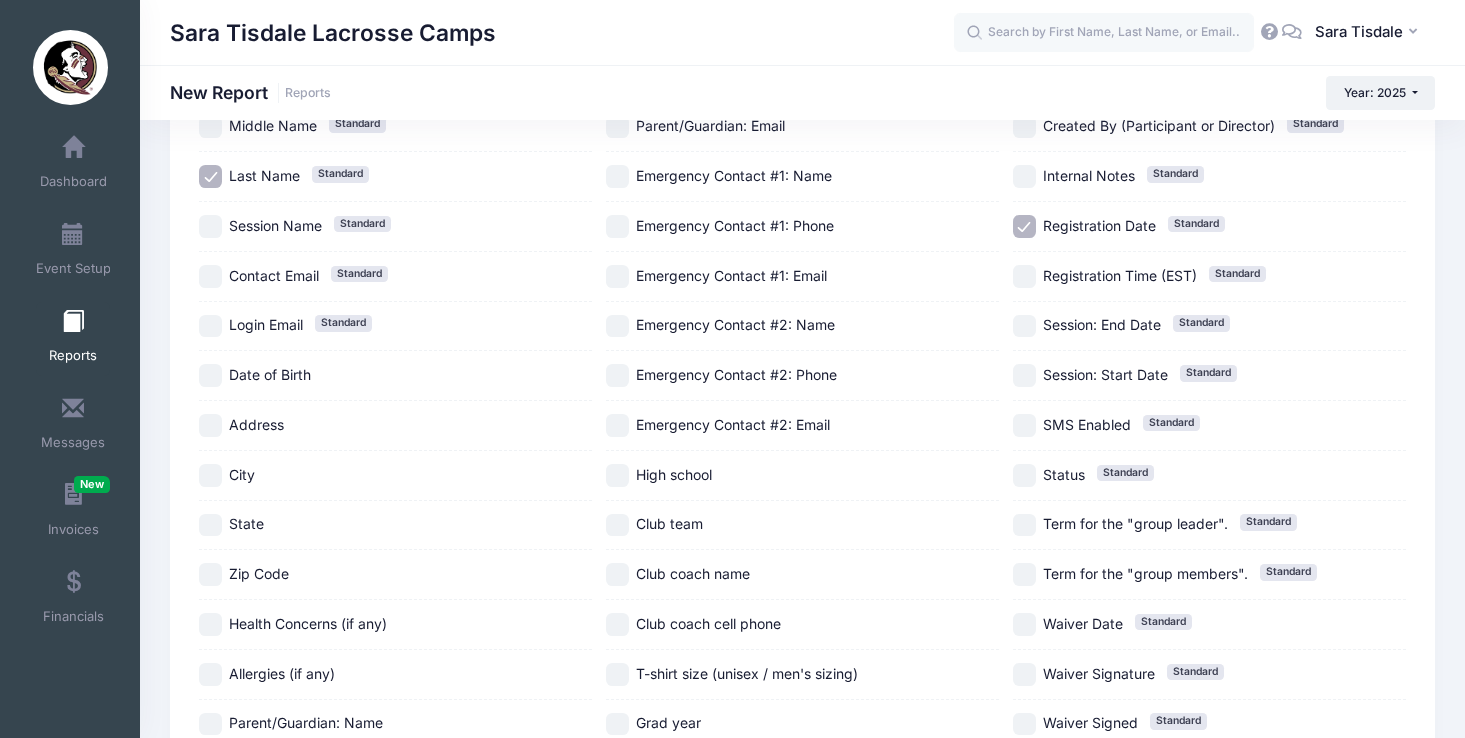 scroll, scrollTop: 229, scrollLeft: 0, axis: vertical 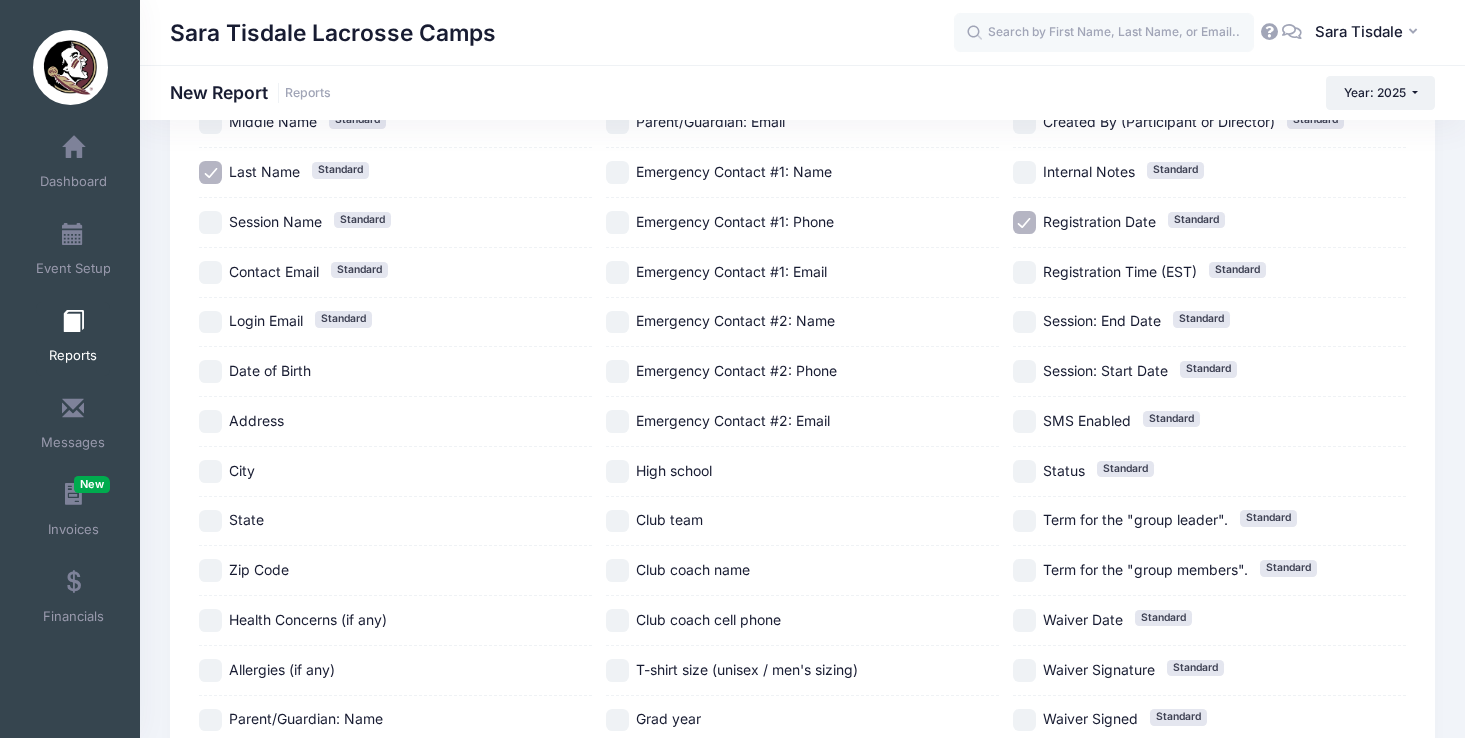 click on "City" at bounding box center [210, 471] 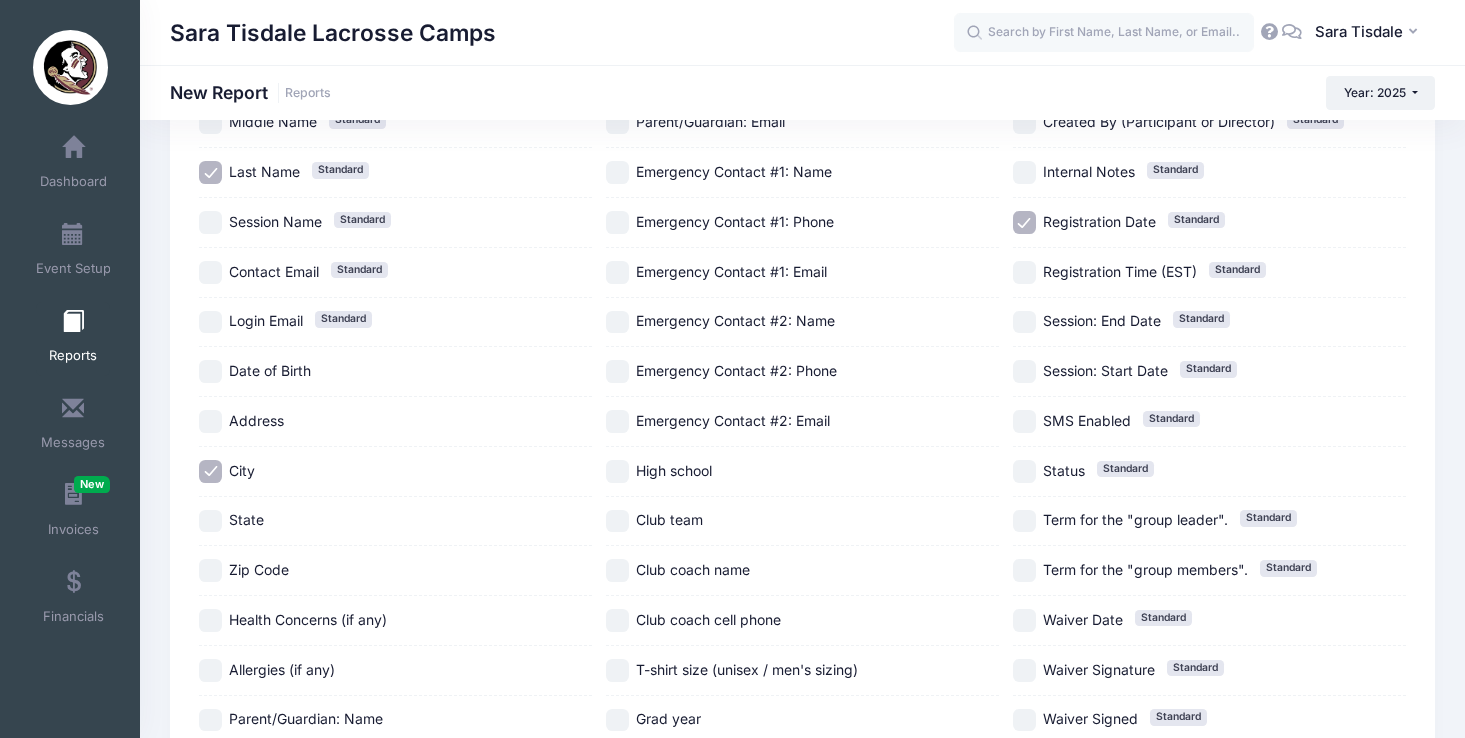 click on "State" at bounding box center (395, 522) 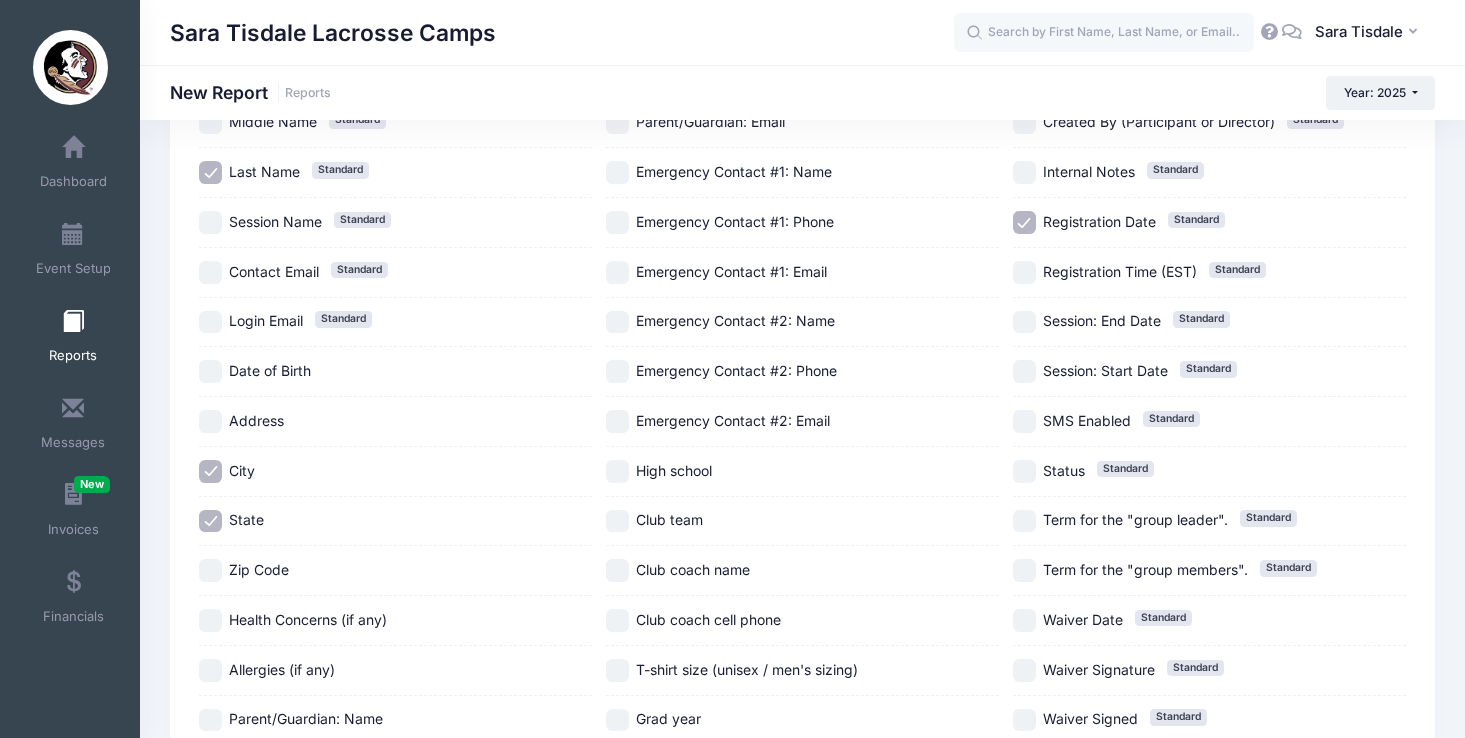 click on "Club team" at bounding box center (802, 522) 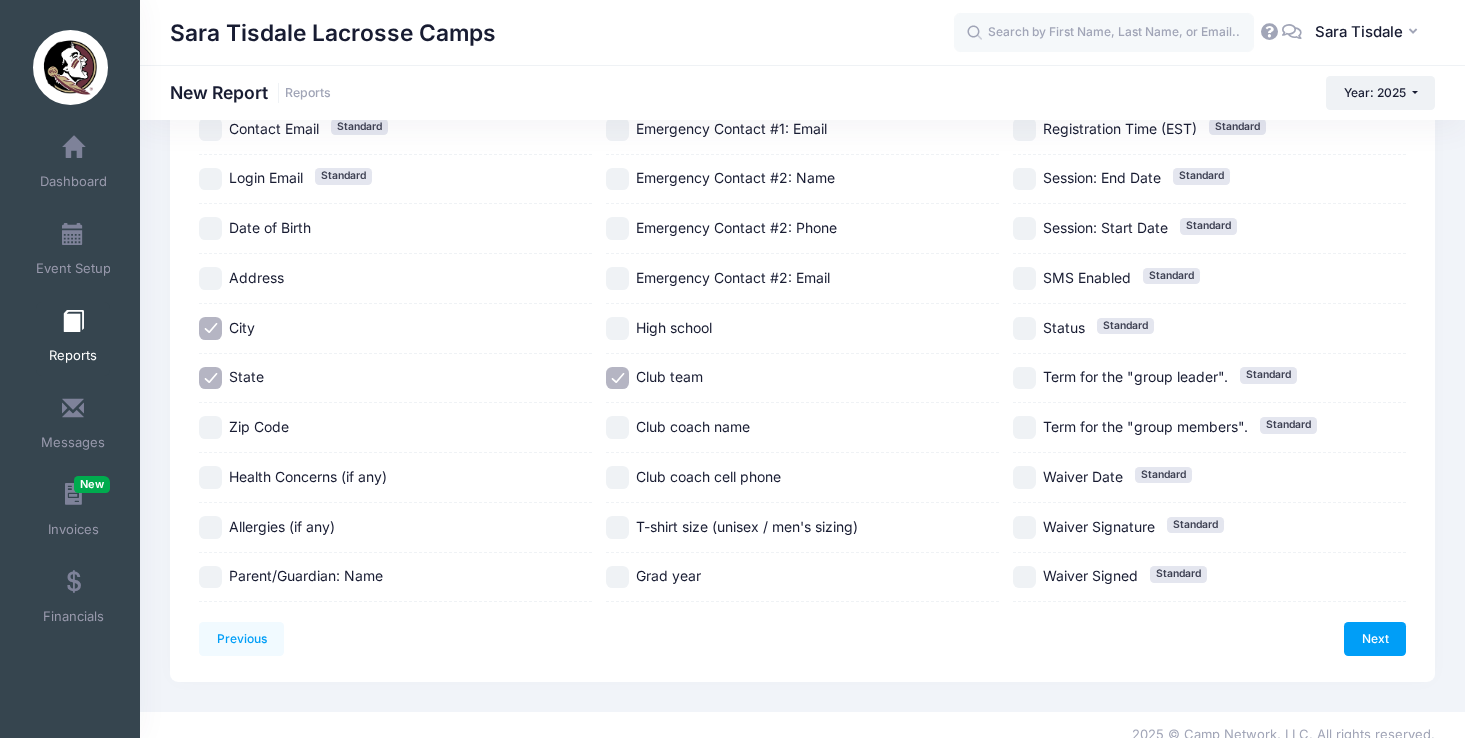 scroll, scrollTop: 374, scrollLeft: 0, axis: vertical 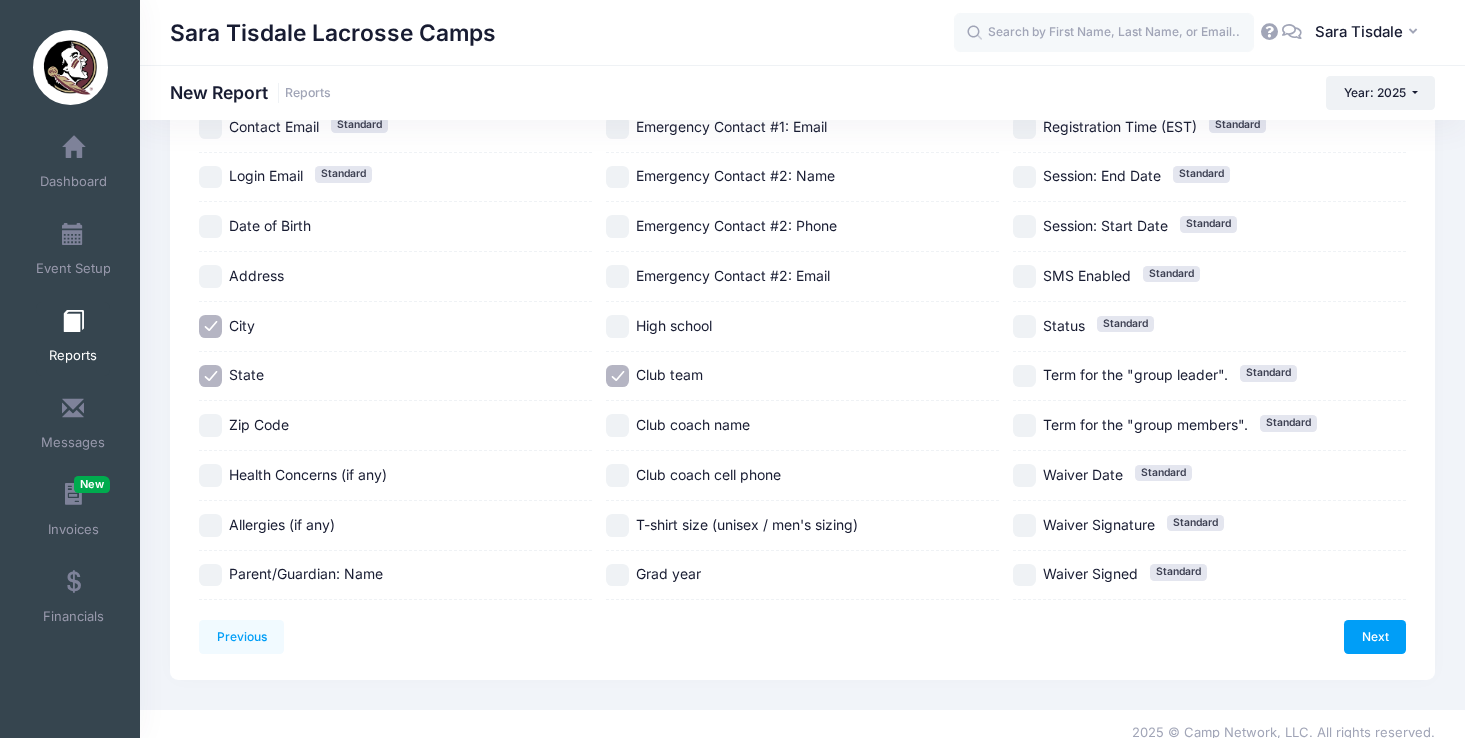 click on "Grad year" at bounding box center [617, 575] 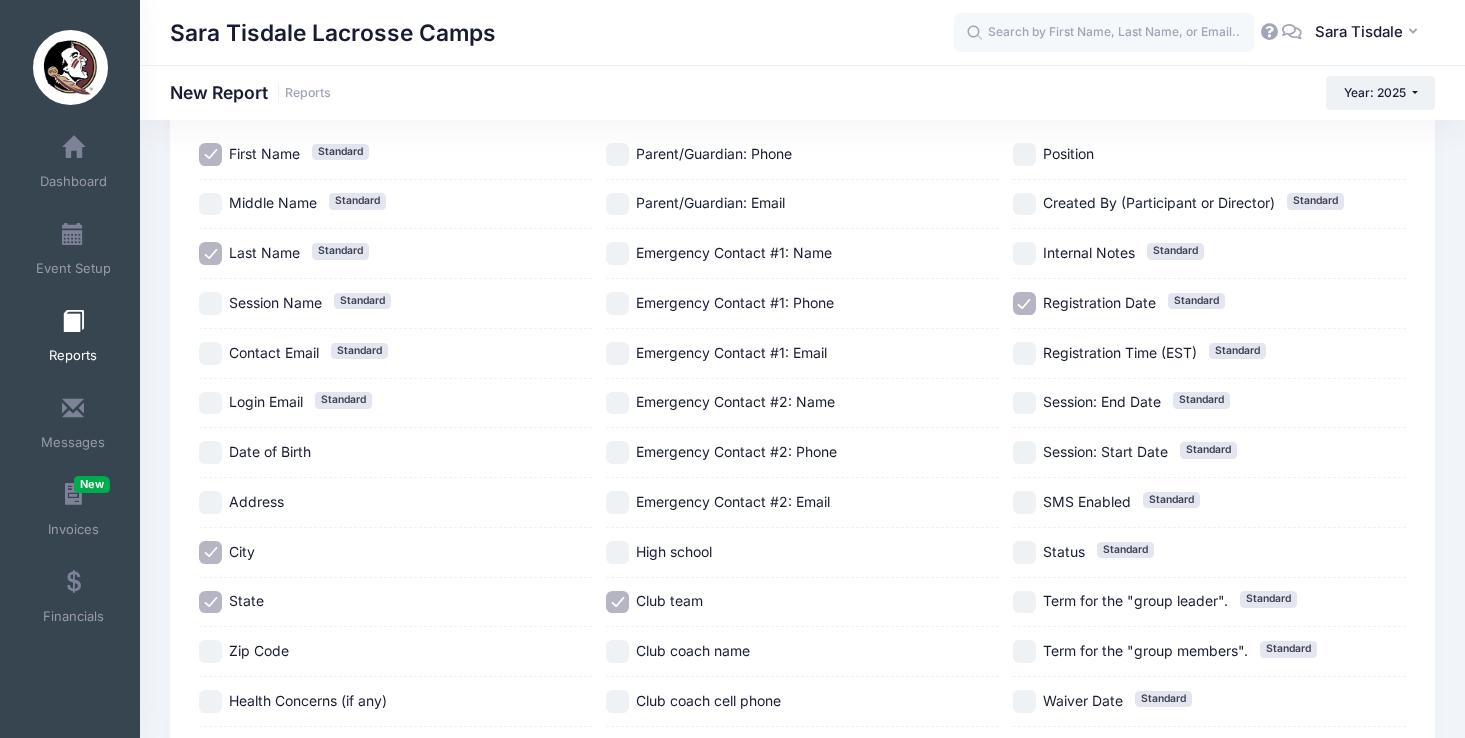 scroll, scrollTop: 138, scrollLeft: 0, axis: vertical 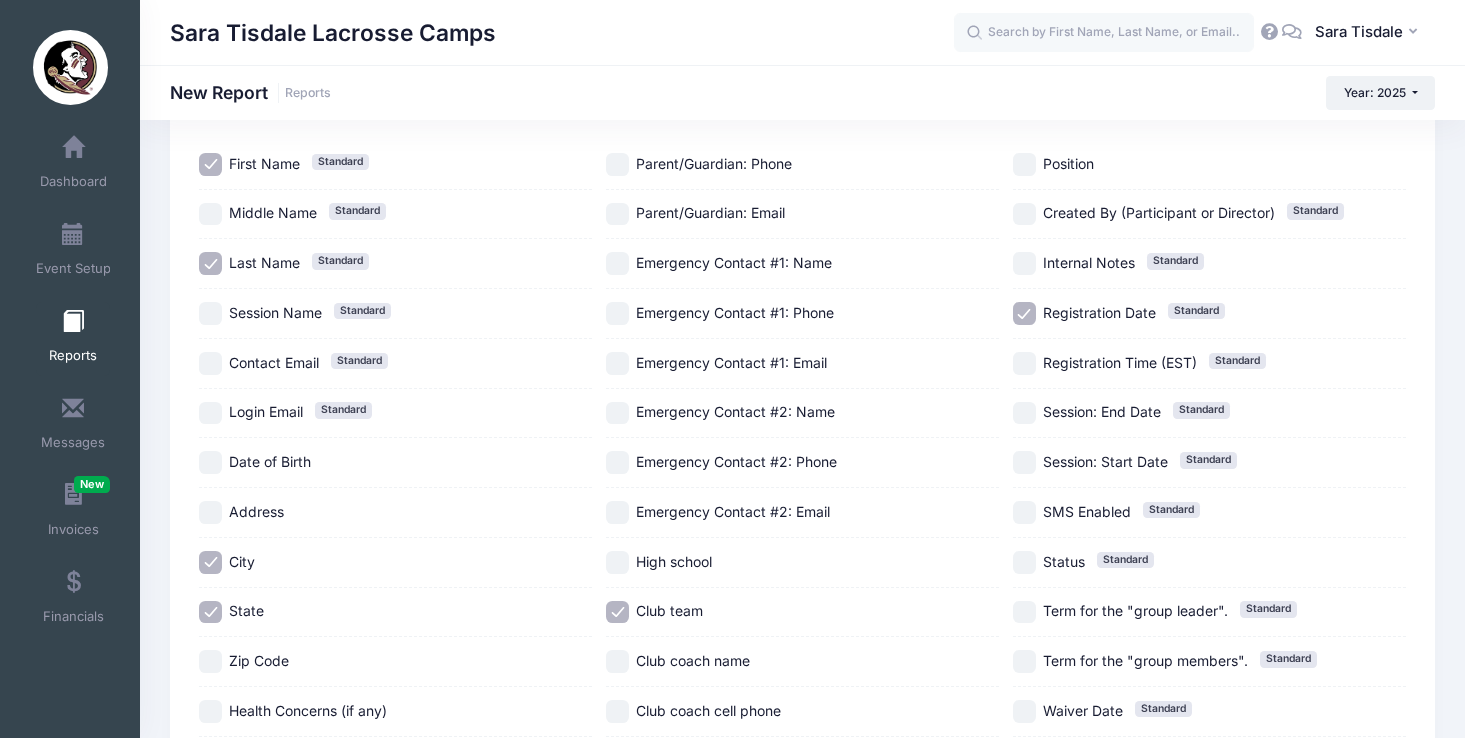 click on "Position" at bounding box center [1024, 164] 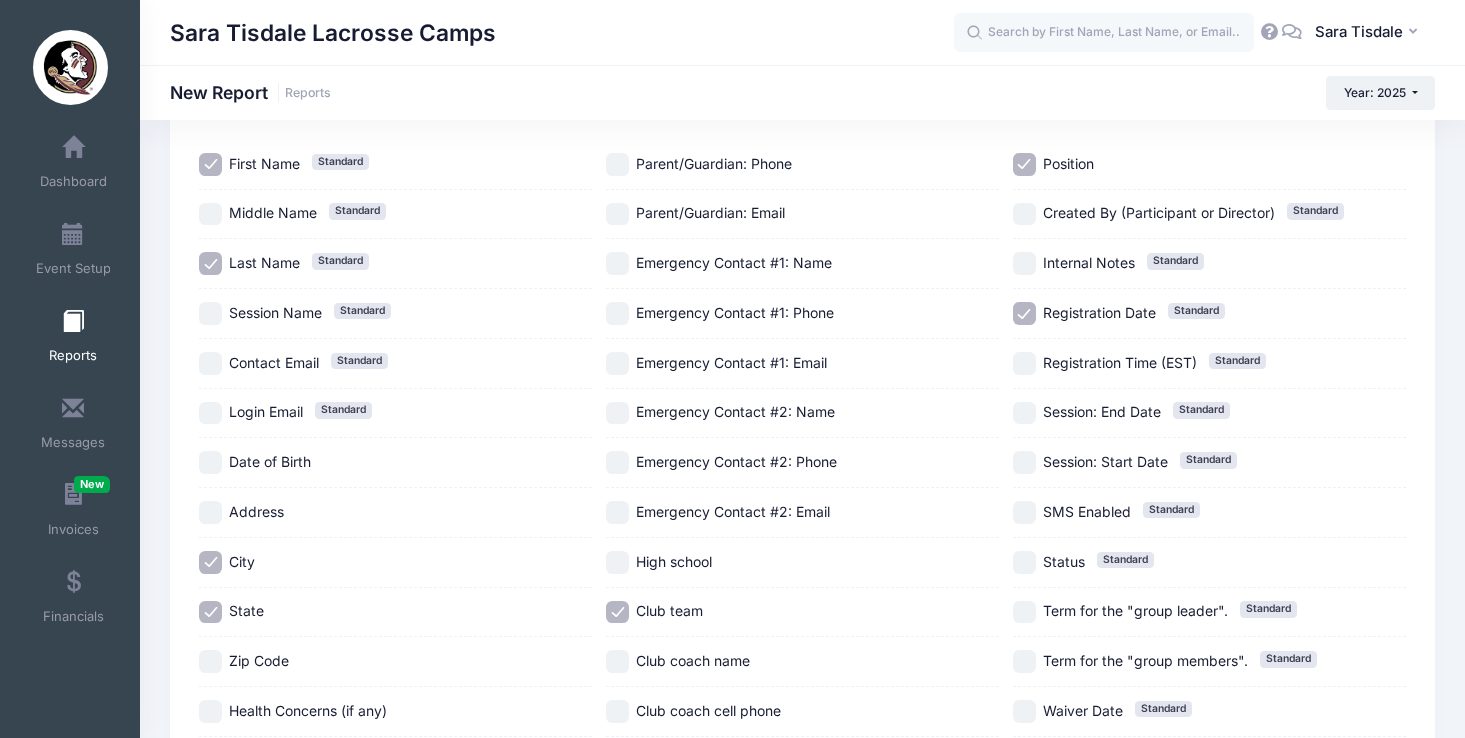 scroll, scrollTop: 391, scrollLeft: 0, axis: vertical 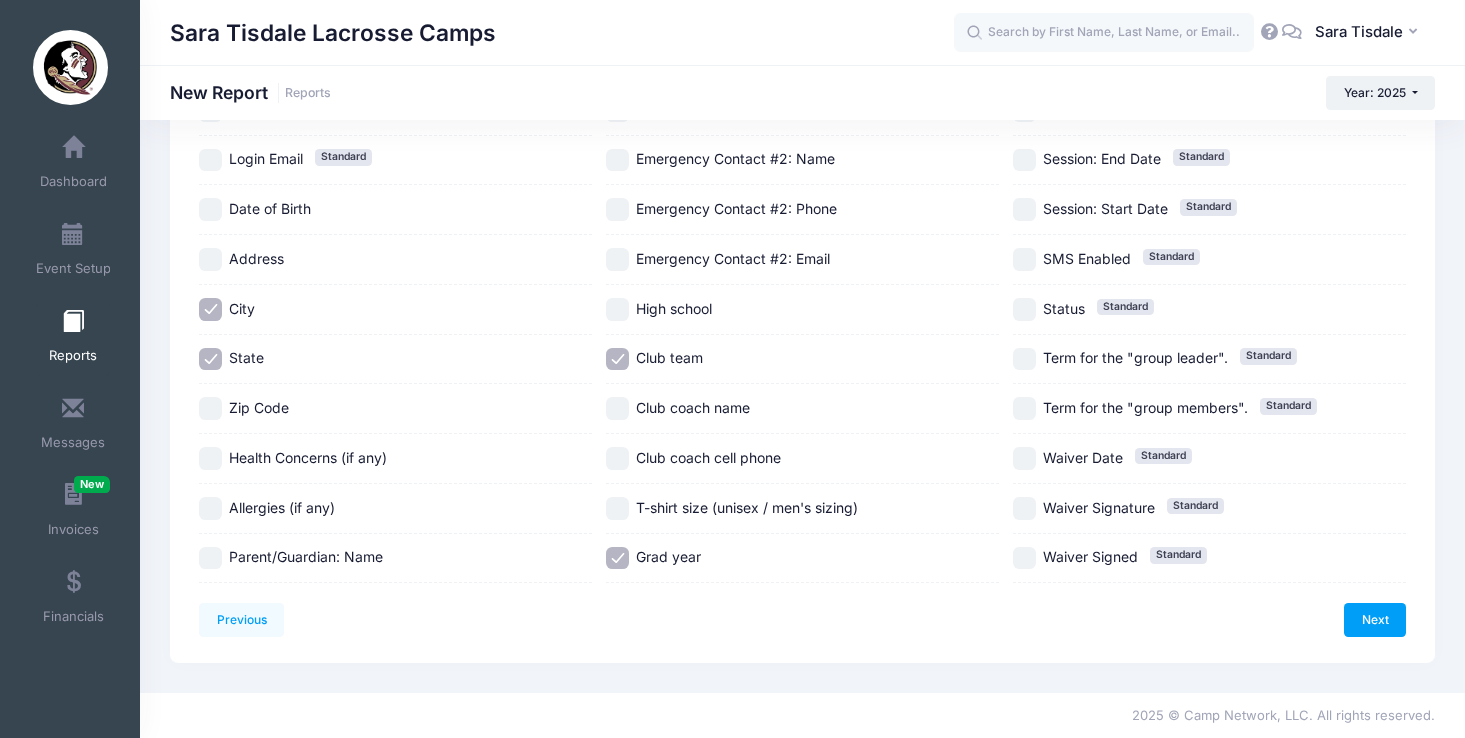 click on "Step [NUMBER] of [NUMBER]: Select Information
[NUMBER] Select Sessions
[NUMBER] Select Information
[NUMBER] Select Filters
[NUMBER] Create Report
Created By Participant
Added by Director
Step [NUMBER] of [NUMBER]: Select Sessions
Sessions" at bounding box center [802, 211] 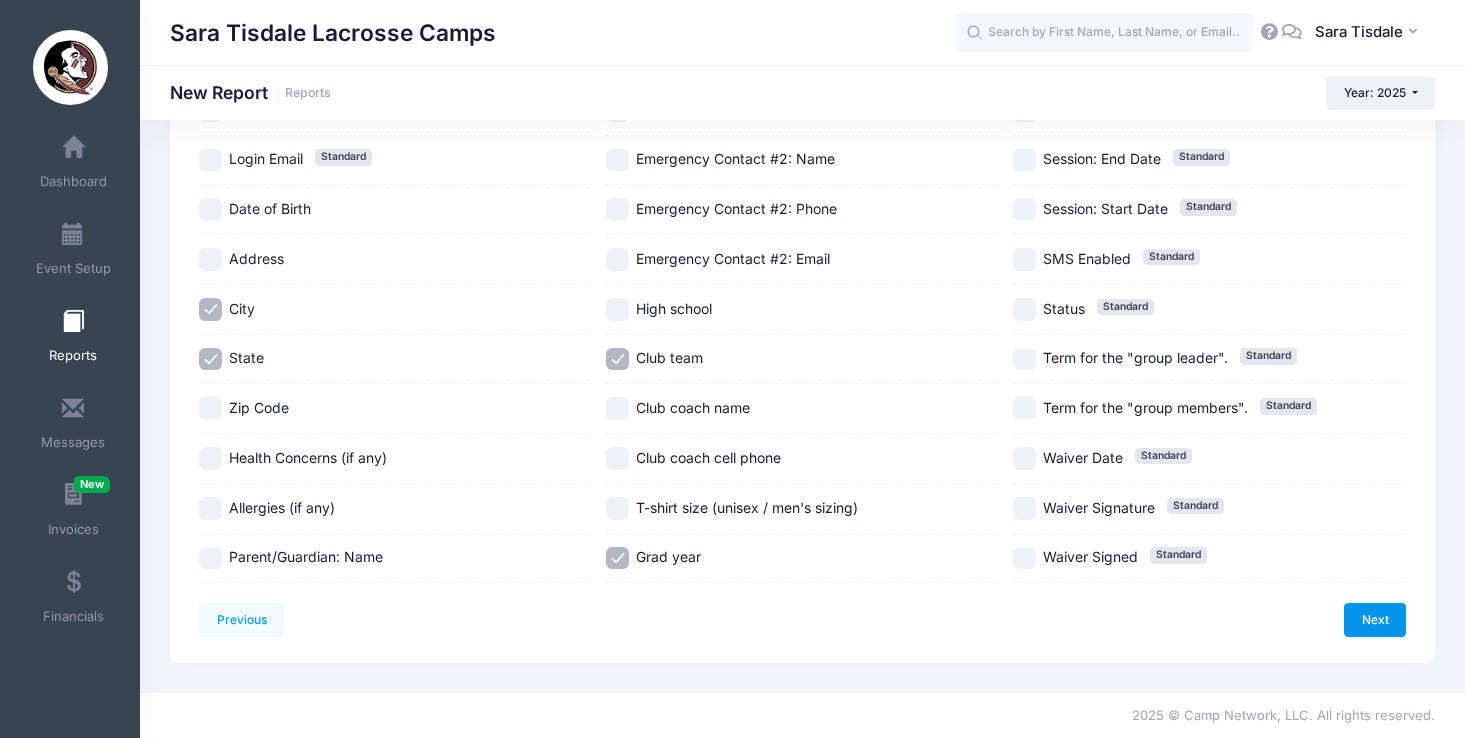 click on "Next" at bounding box center (1375, 620) 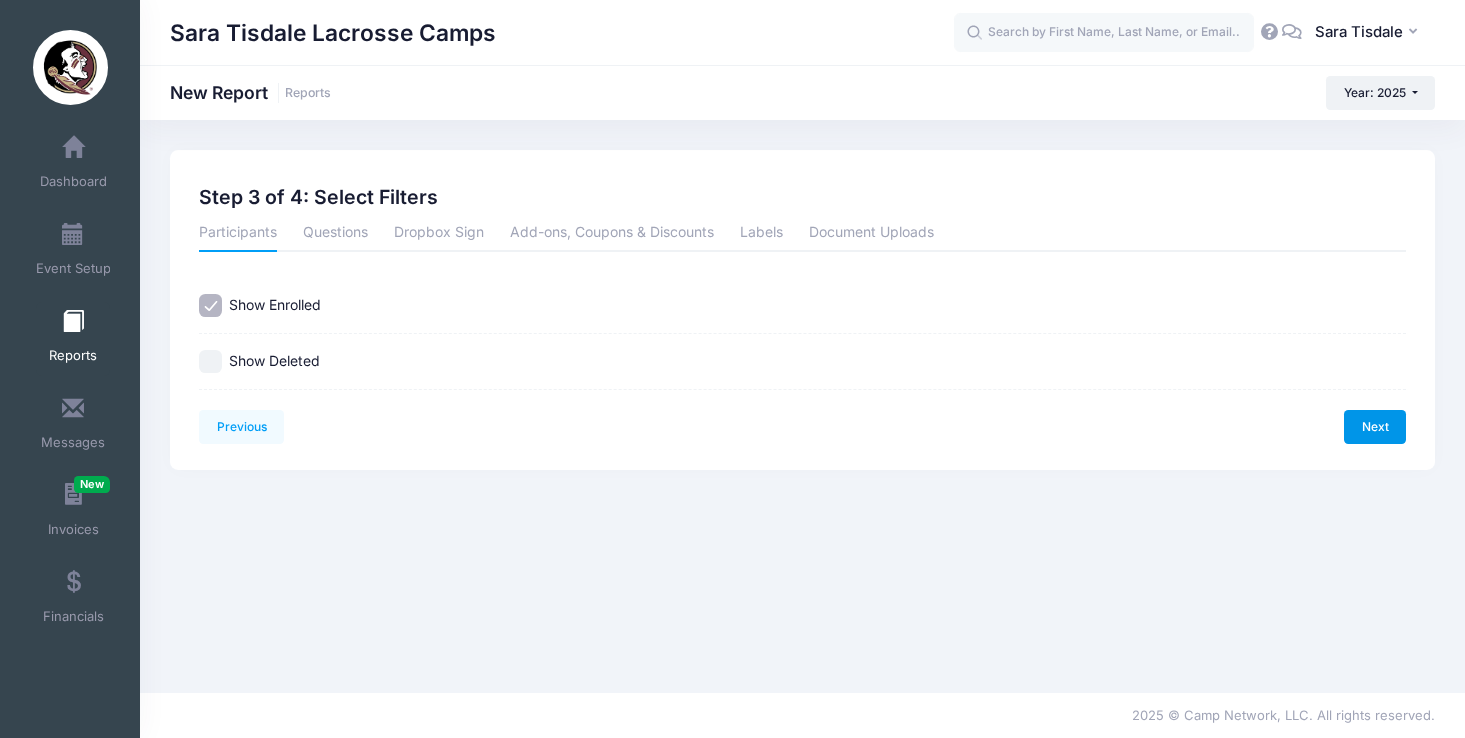 click on "Next" at bounding box center (1375, 427) 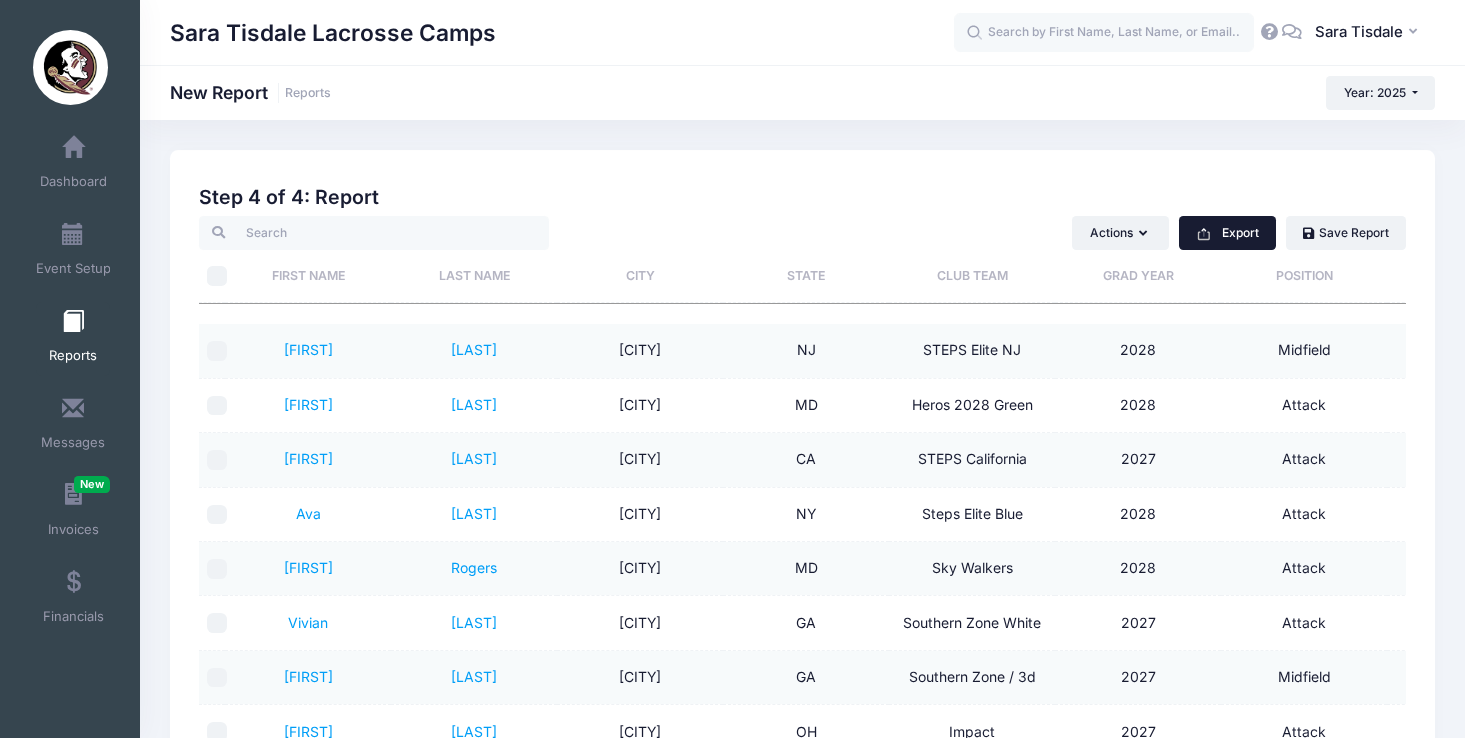 click on "Export" at bounding box center [1227, 233] 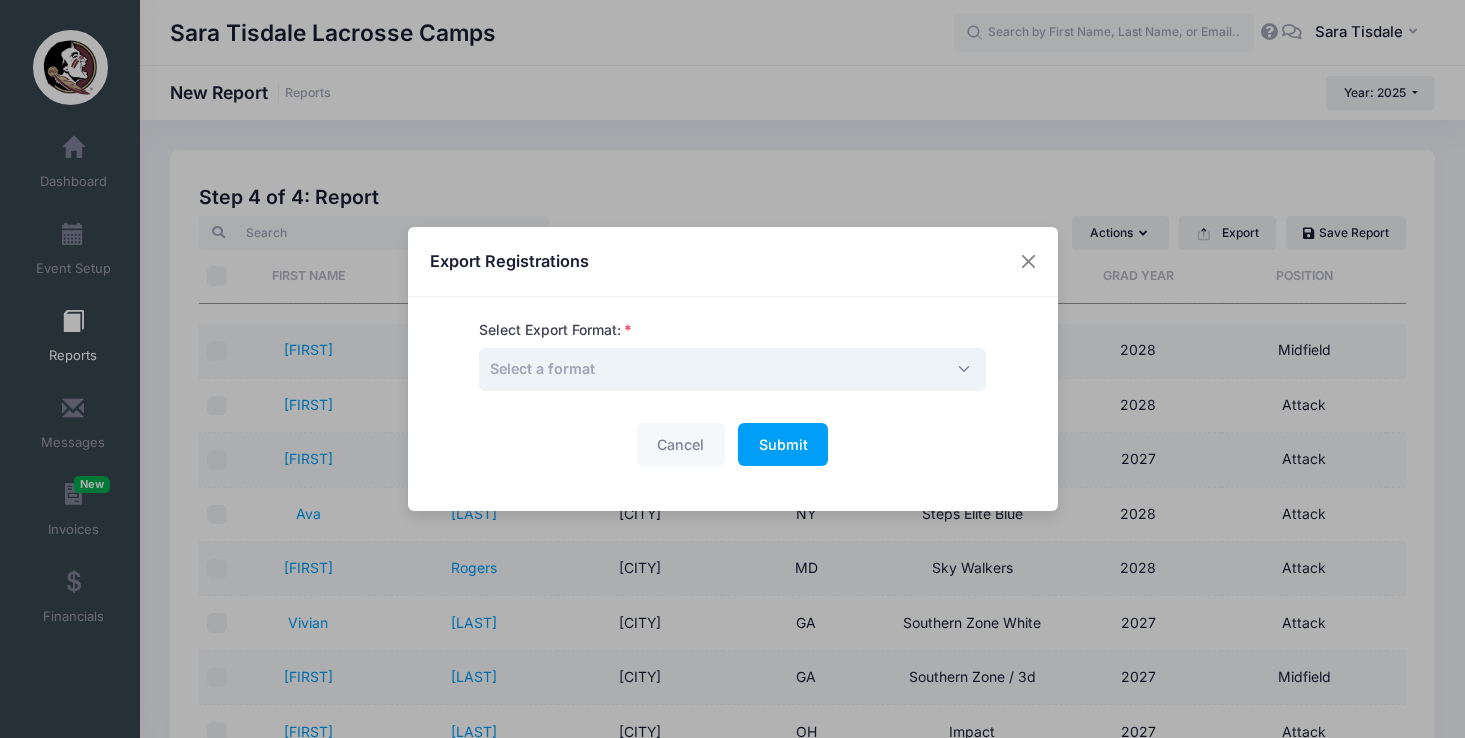 click on "Select a format" at bounding box center (732, 369) 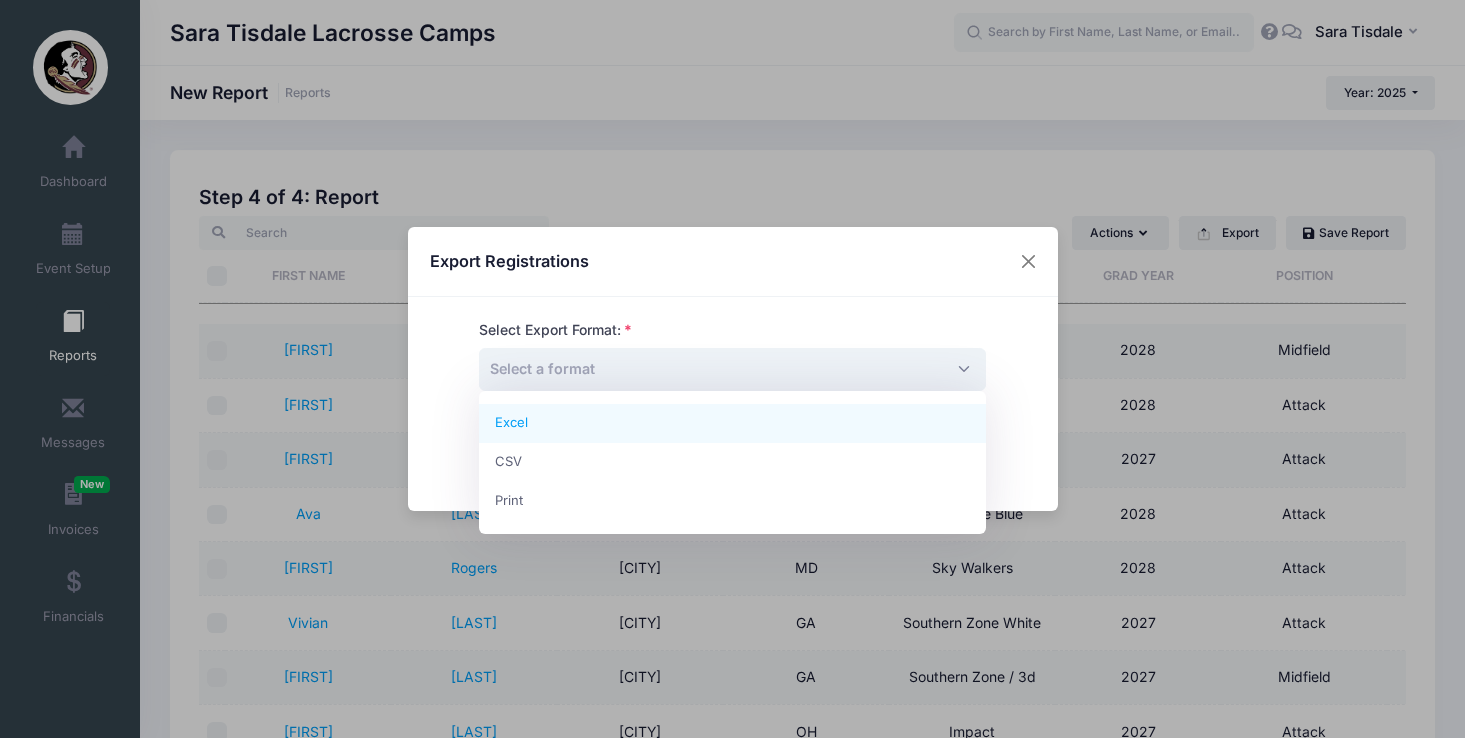 select on "excel" 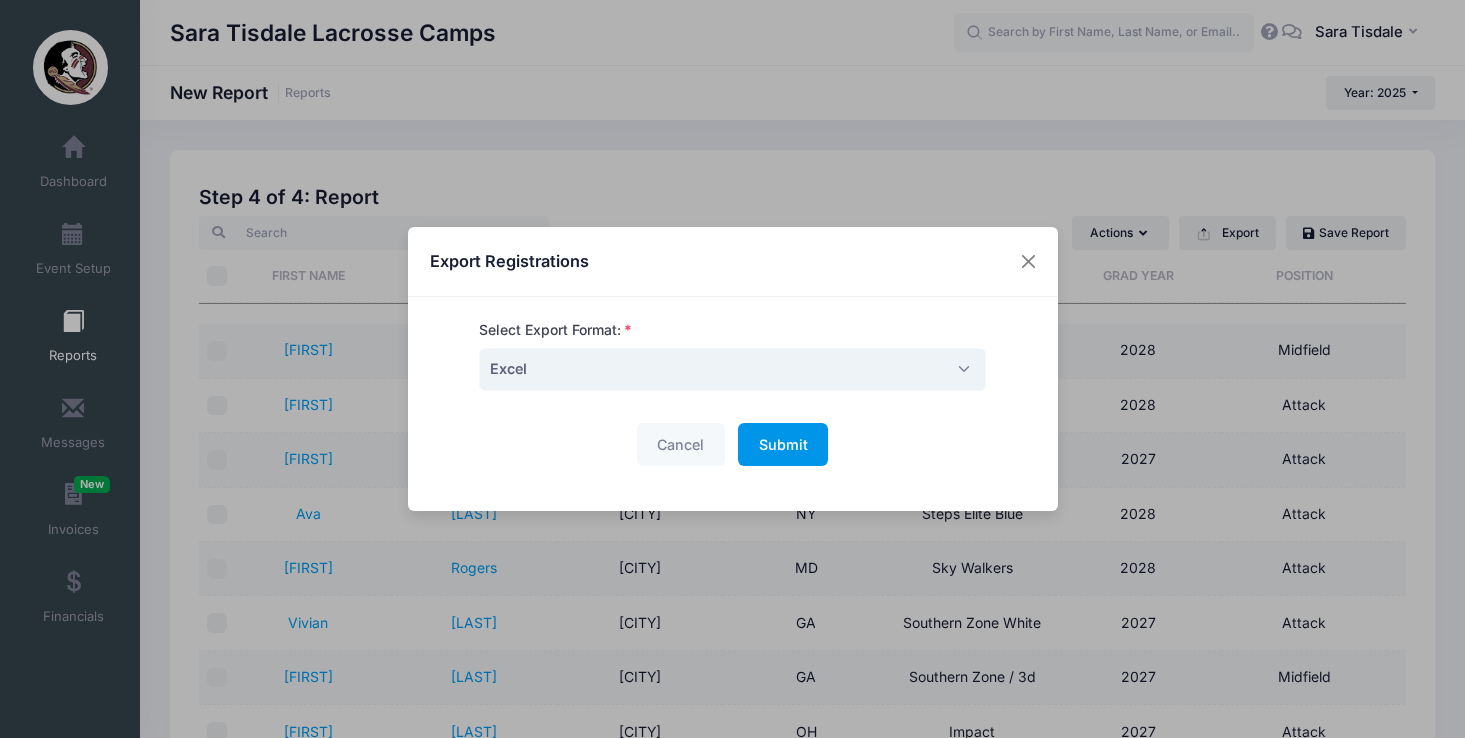 click on "Submit" at bounding box center (783, 444) 